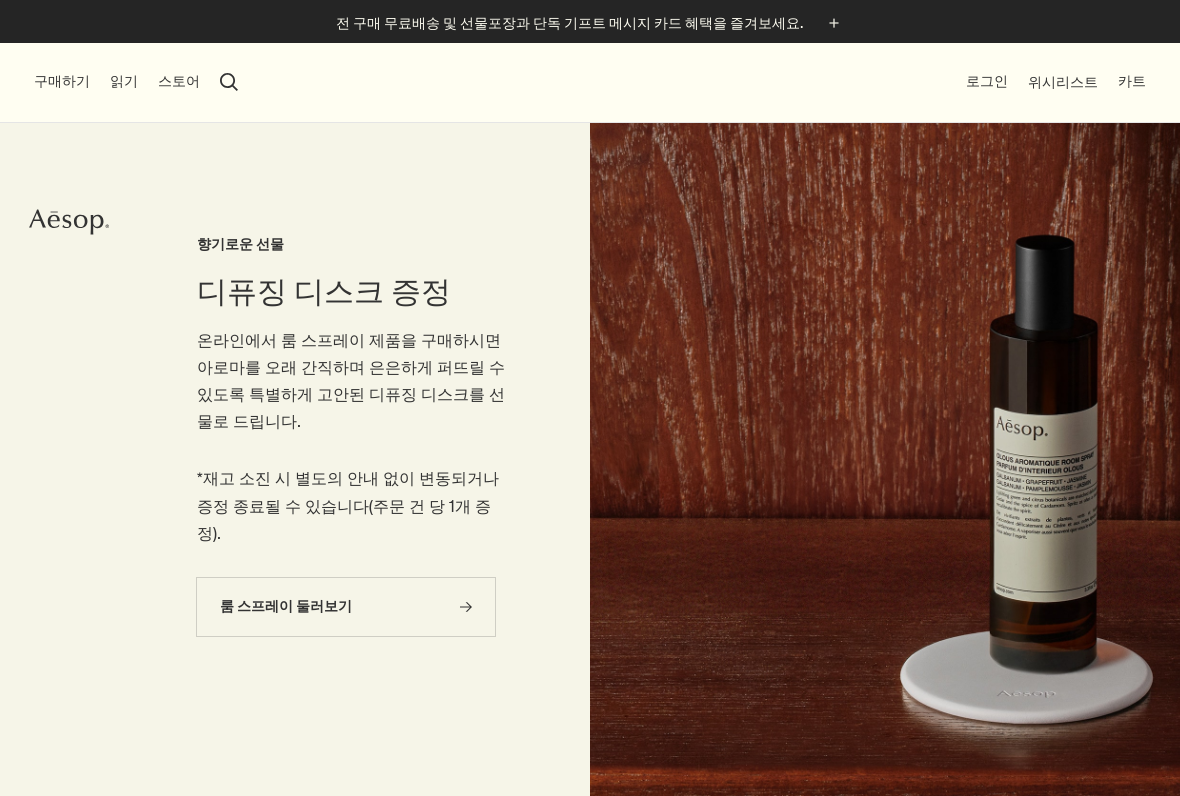 scroll, scrollTop: 0, scrollLeft: 0, axis: both 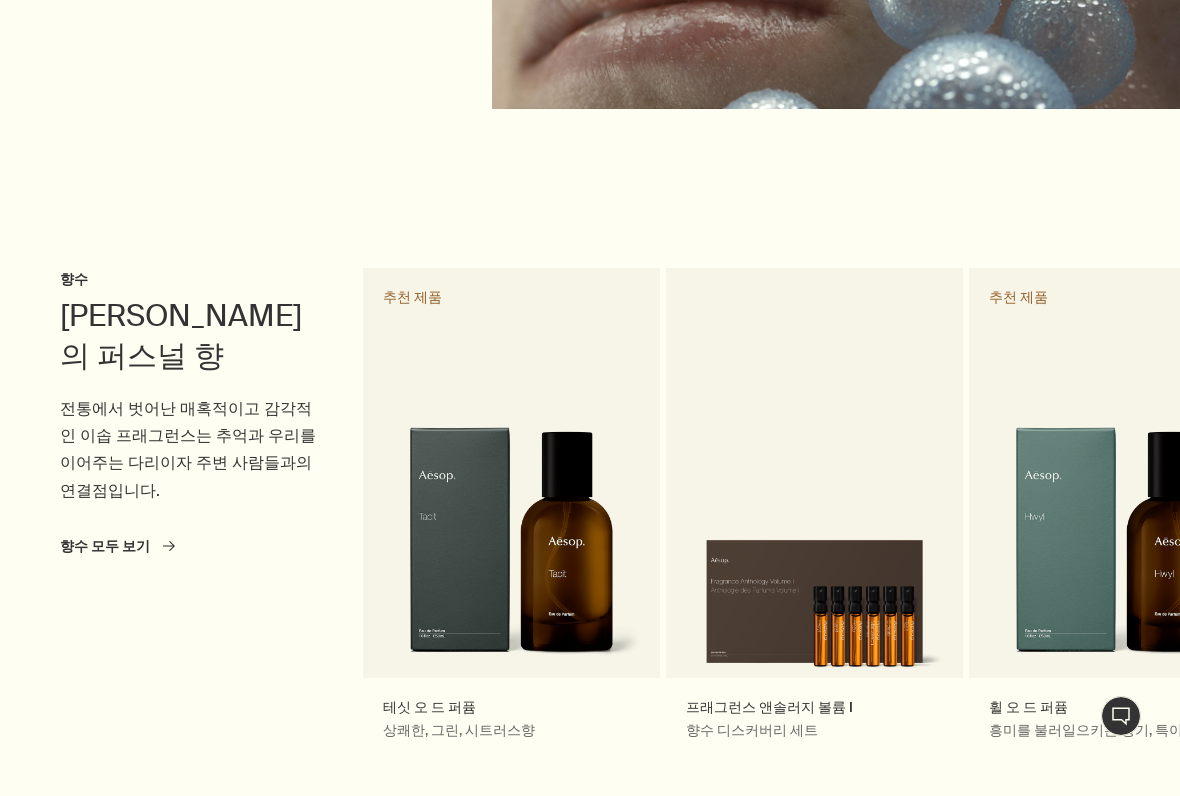 click on "chevron" at bounding box center (1220, 513) 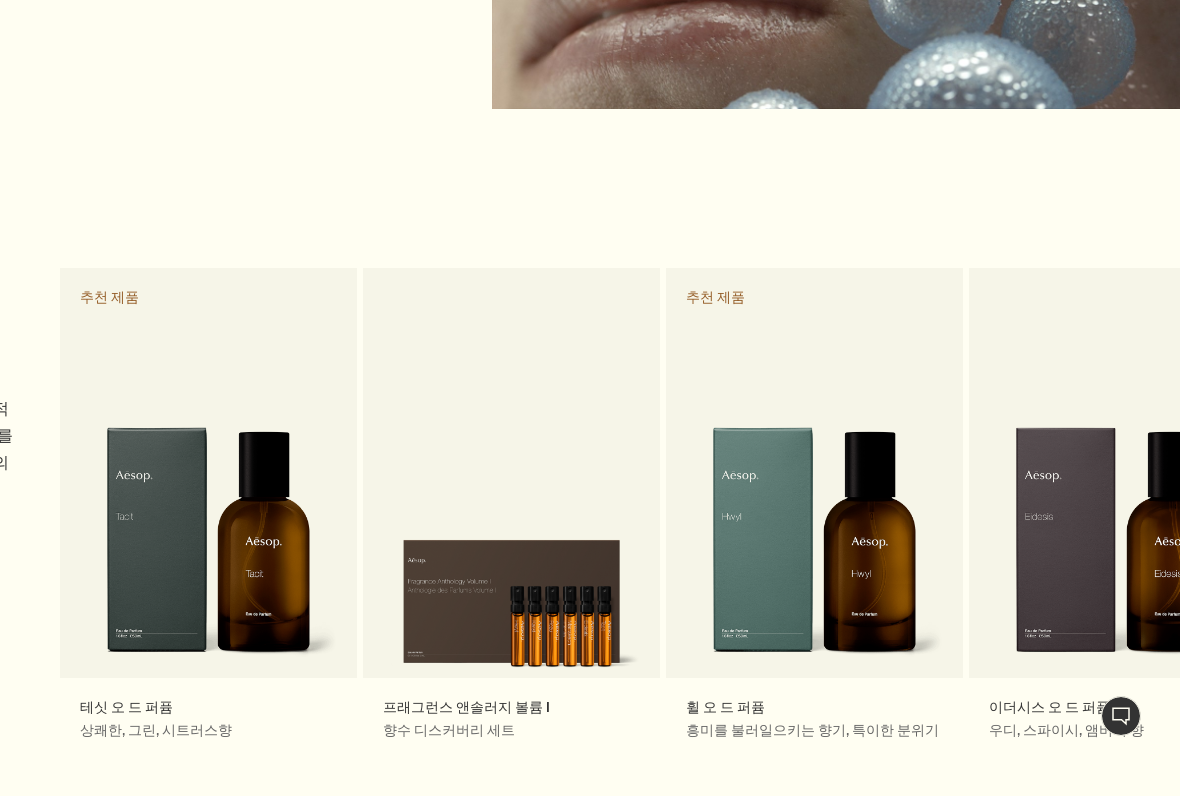 click on "chevron" at bounding box center [1220, 513] 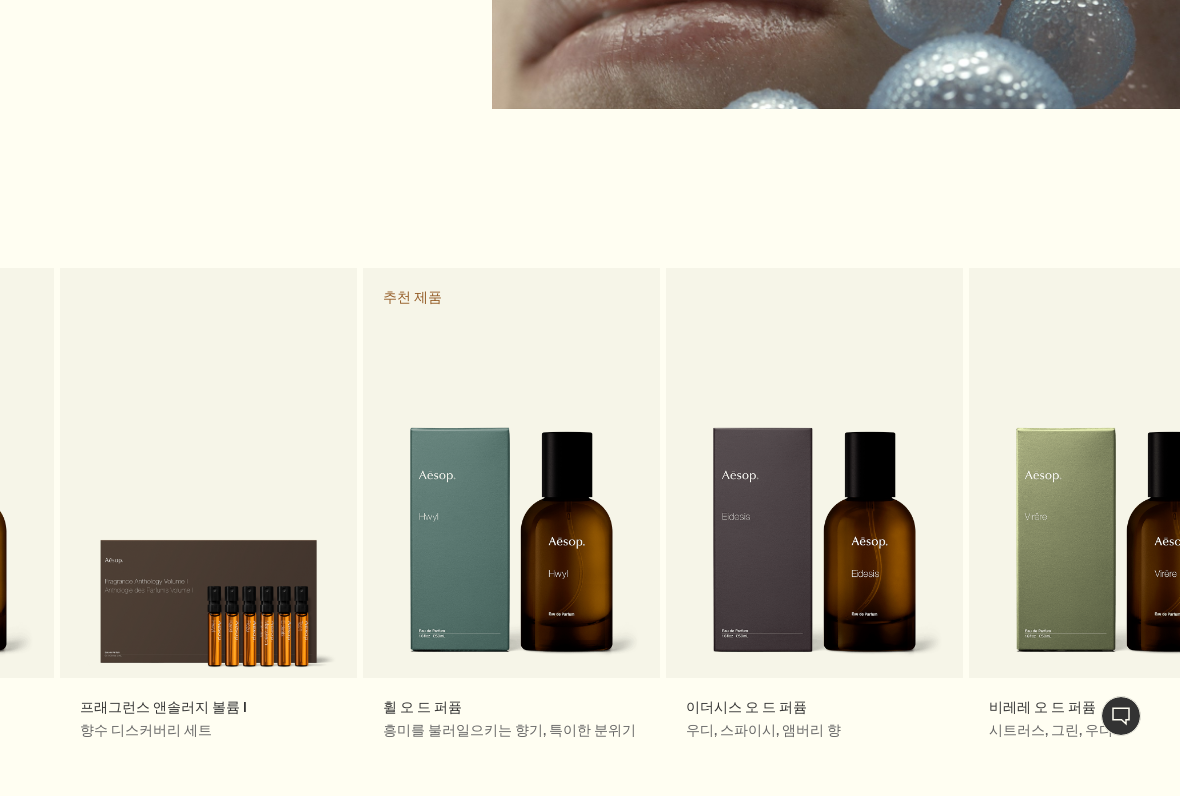 click on "chevron" at bounding box center (1220, 513) 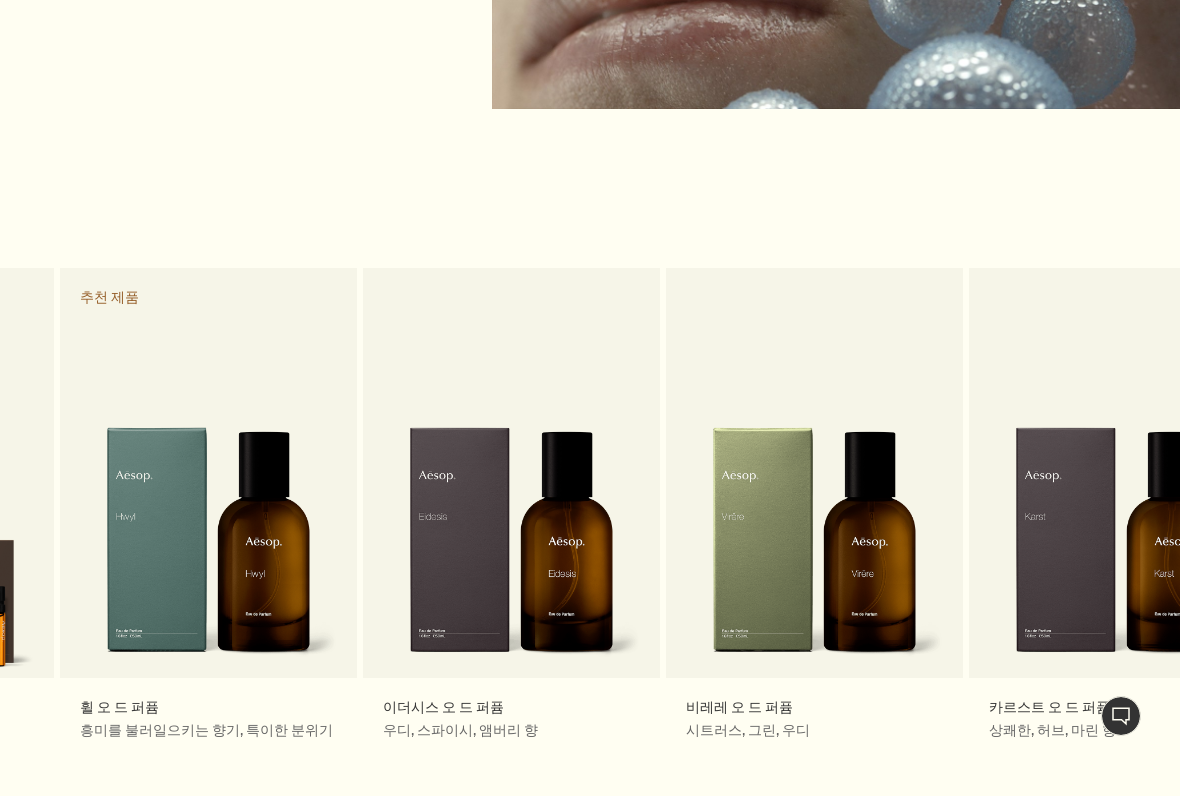 click on "chevron" at bounding box center (1220, 513) 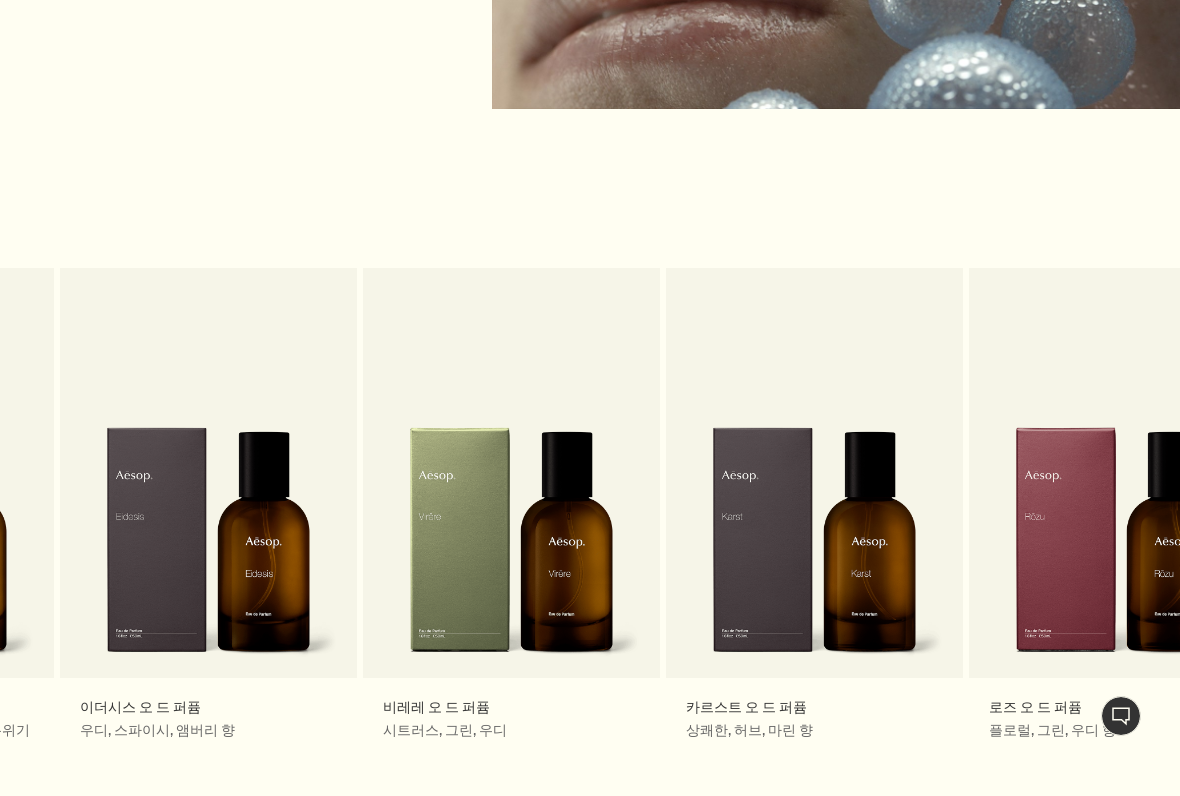 click on "chevron" at bounding box center (1220, 513) 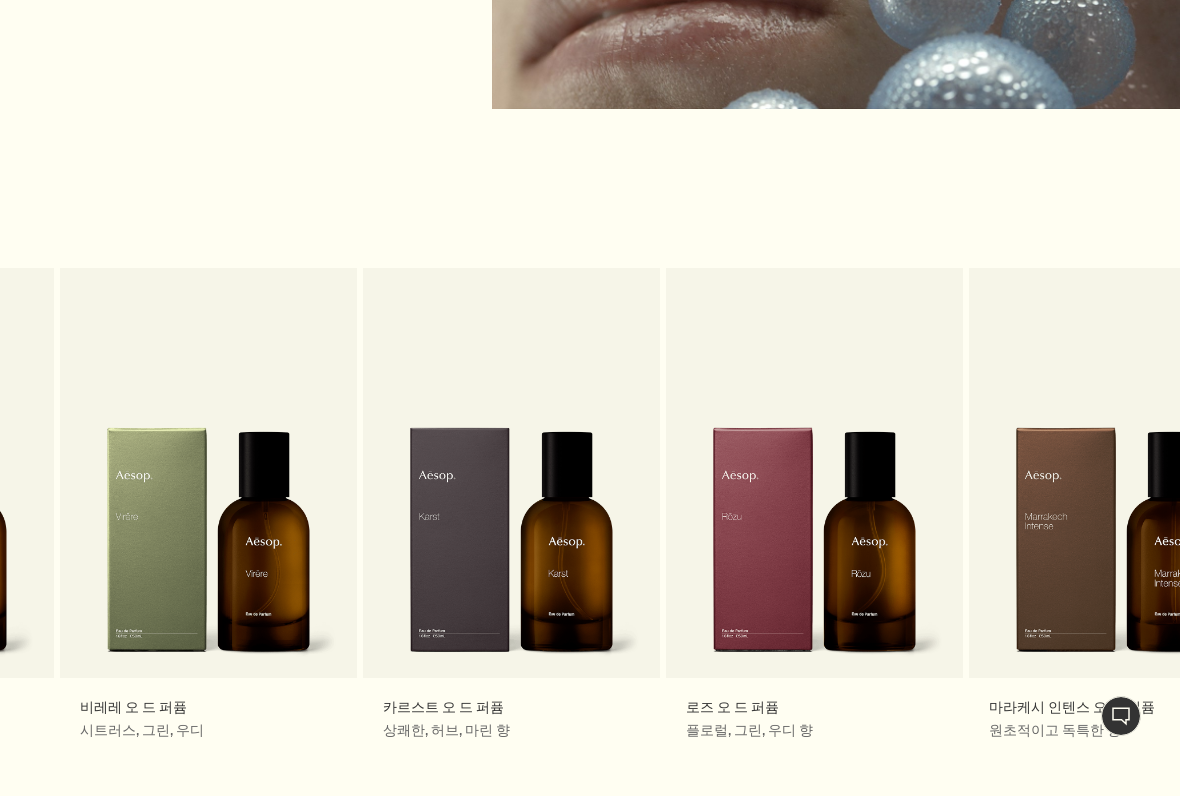 click on "chevron" at bounding box center (1220, 513) 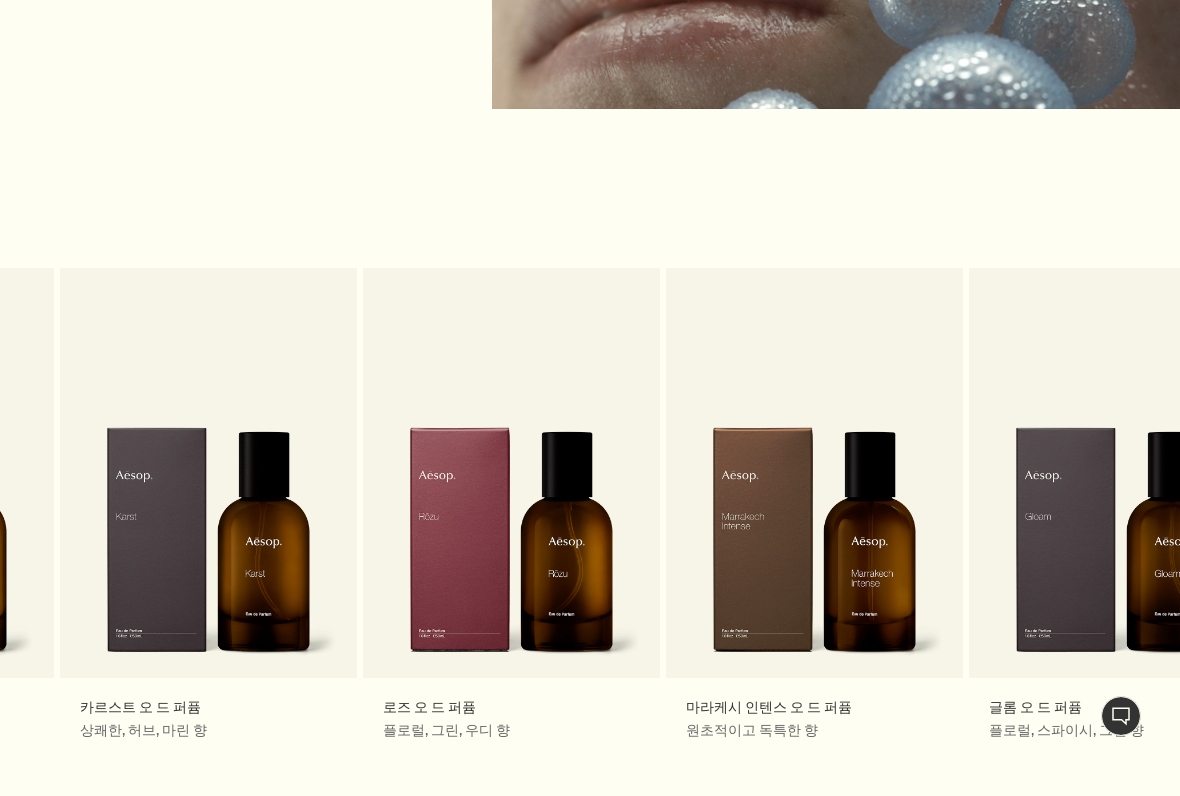 click on "chevron" at bounding box center [1220, 513] 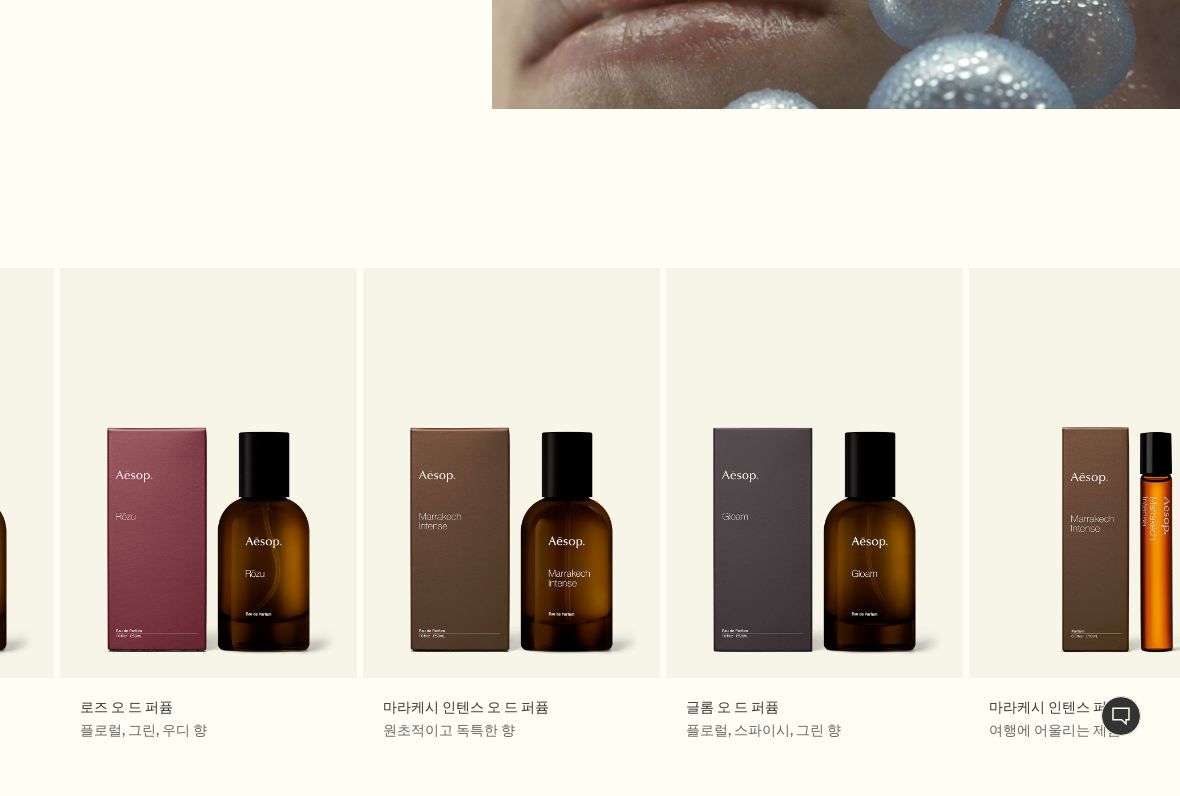 click on "chevron" at bounding box center [1220, 513] 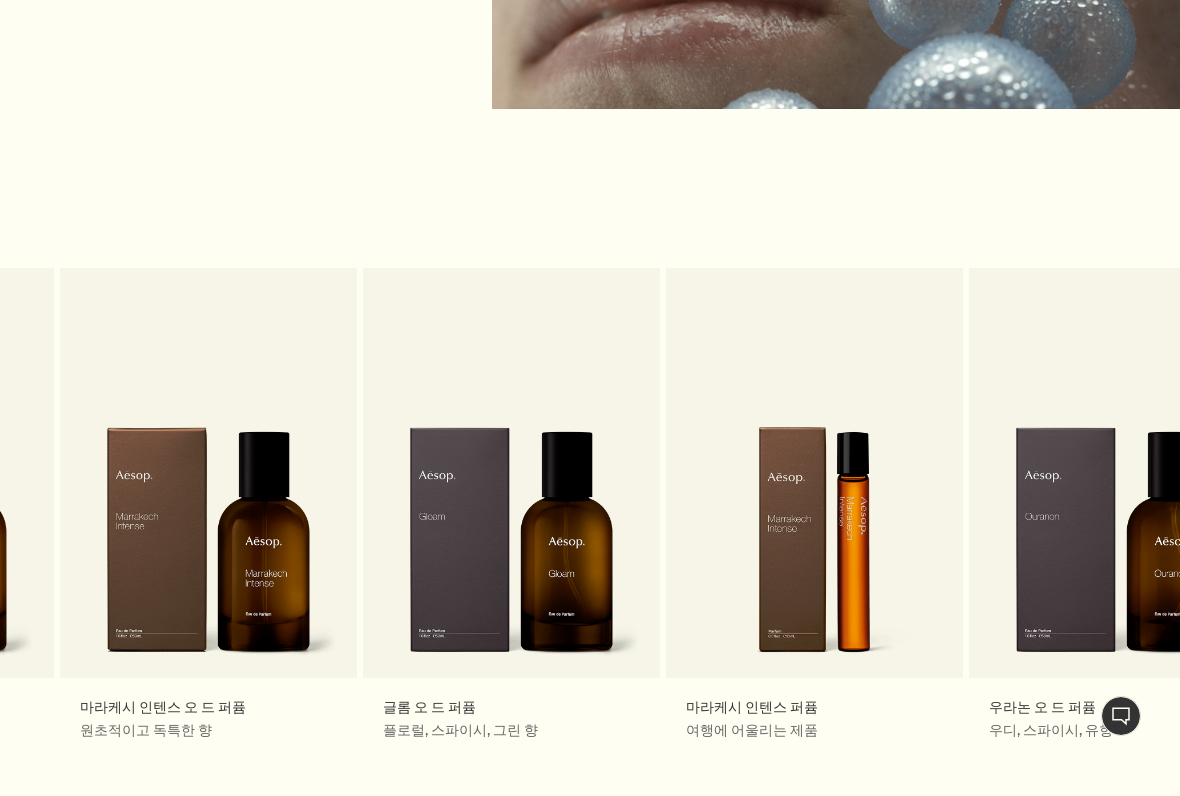 click on "chevron" at bounding box center (1220, 513) 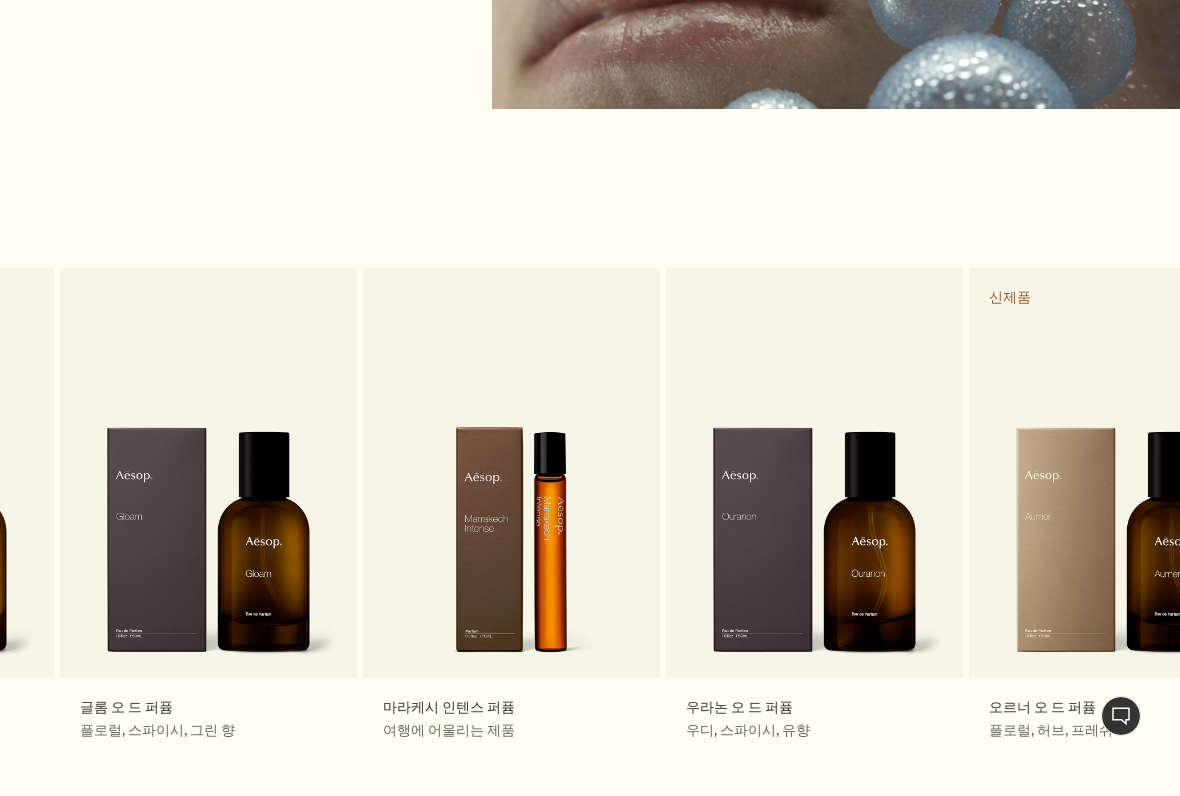 click on "chevron" at bounding box center [1220, 513] 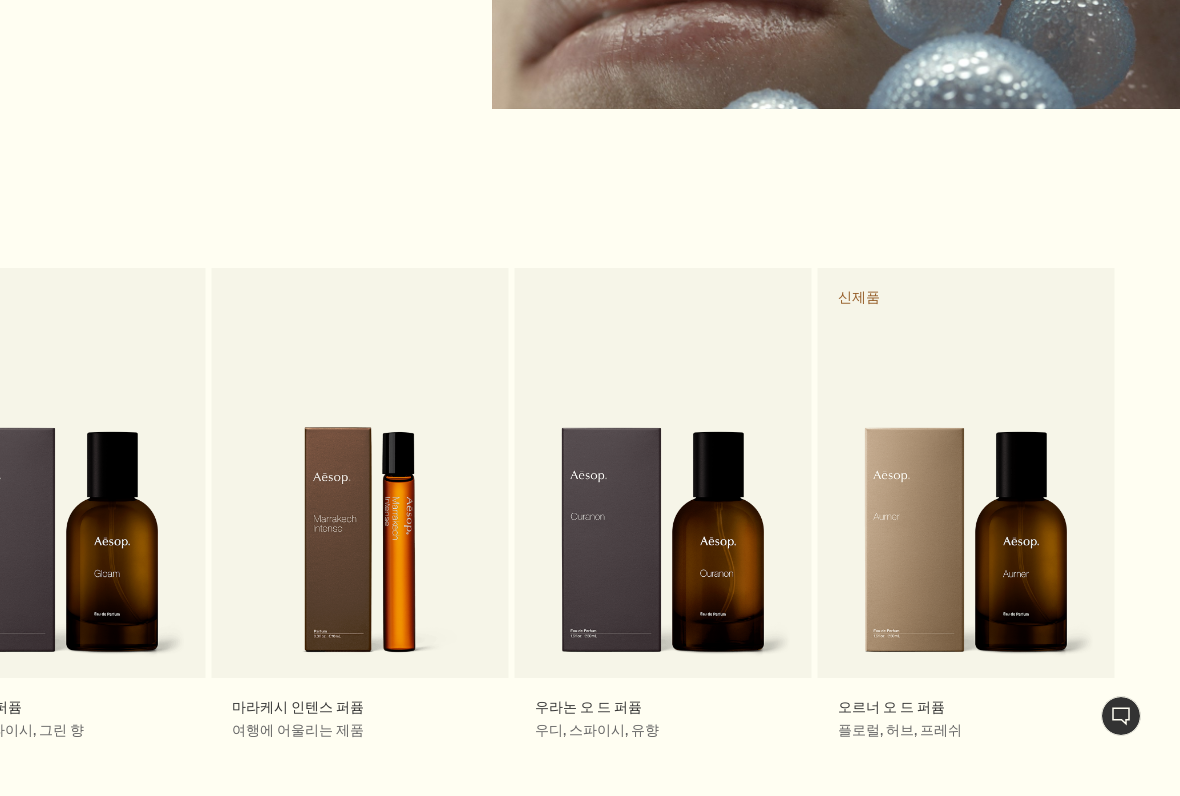 click on "chevron" at bounding box center [1220, 513] 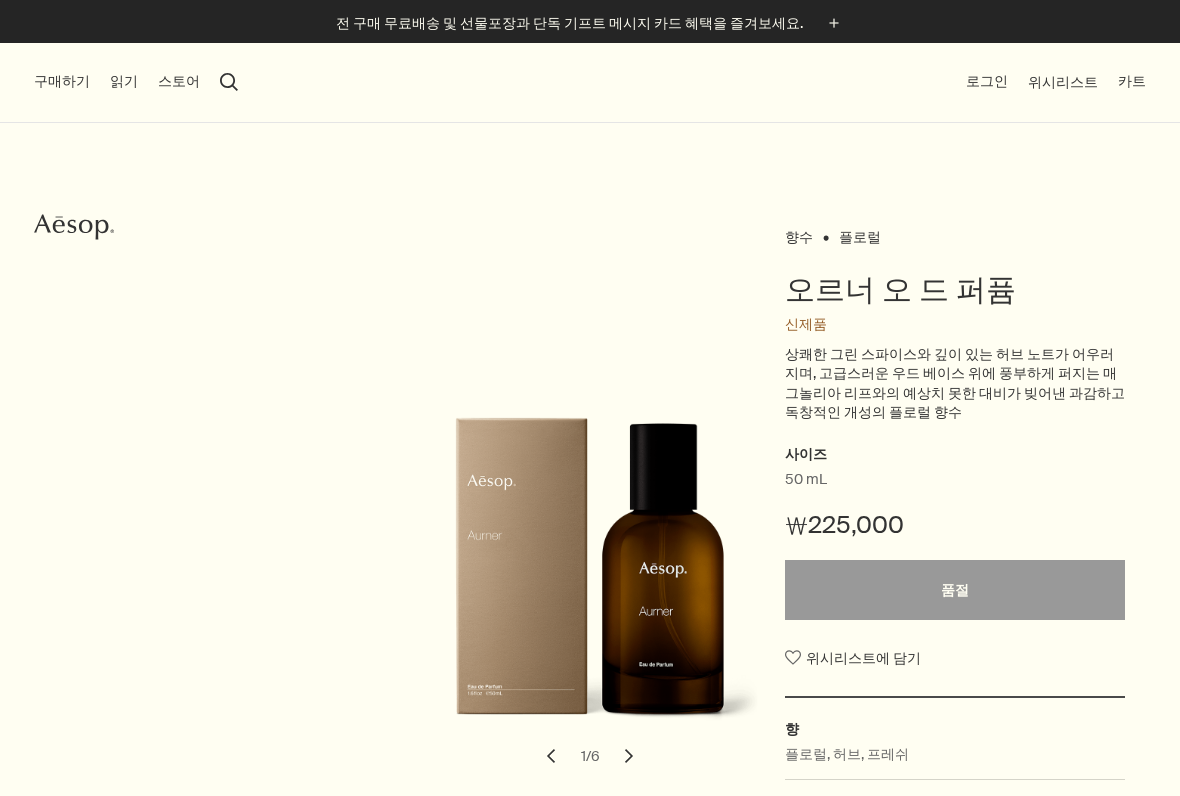scroll, scrollTop: 0, scrollLeft: 0, axis: both 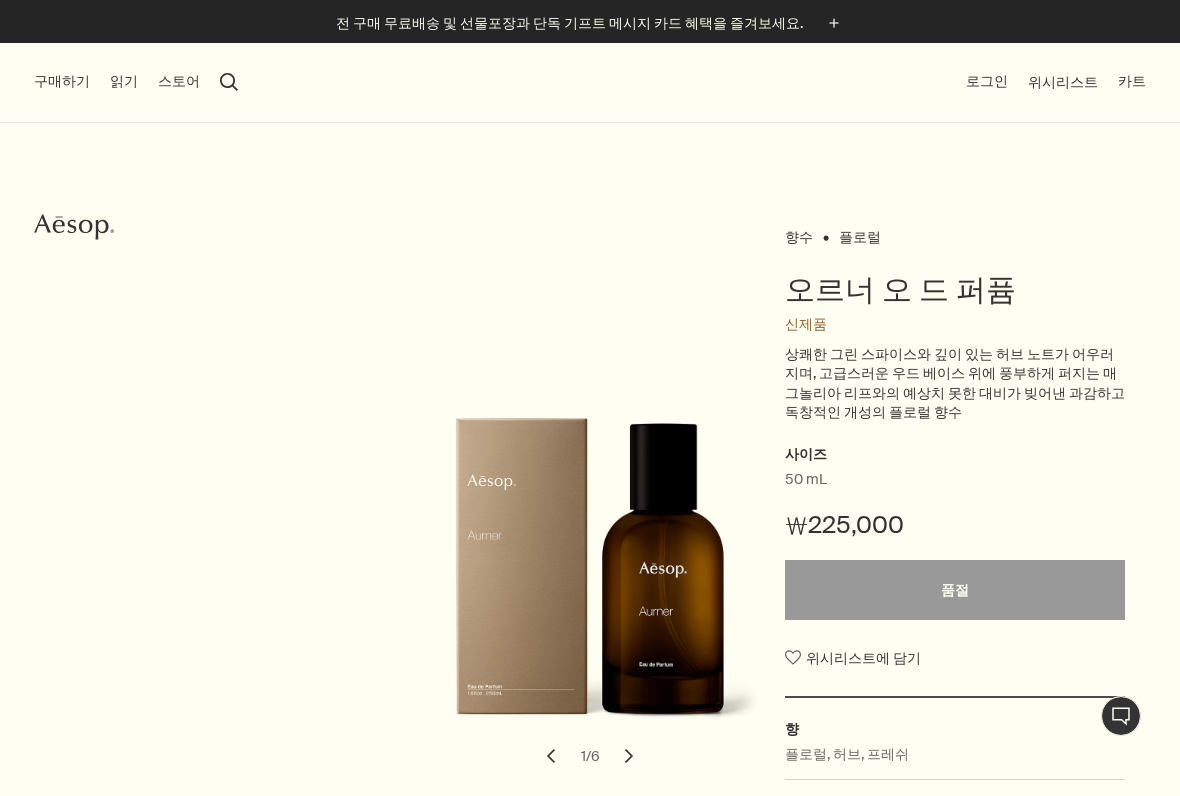 click on "구매하기" at bounding box center (62, 82) 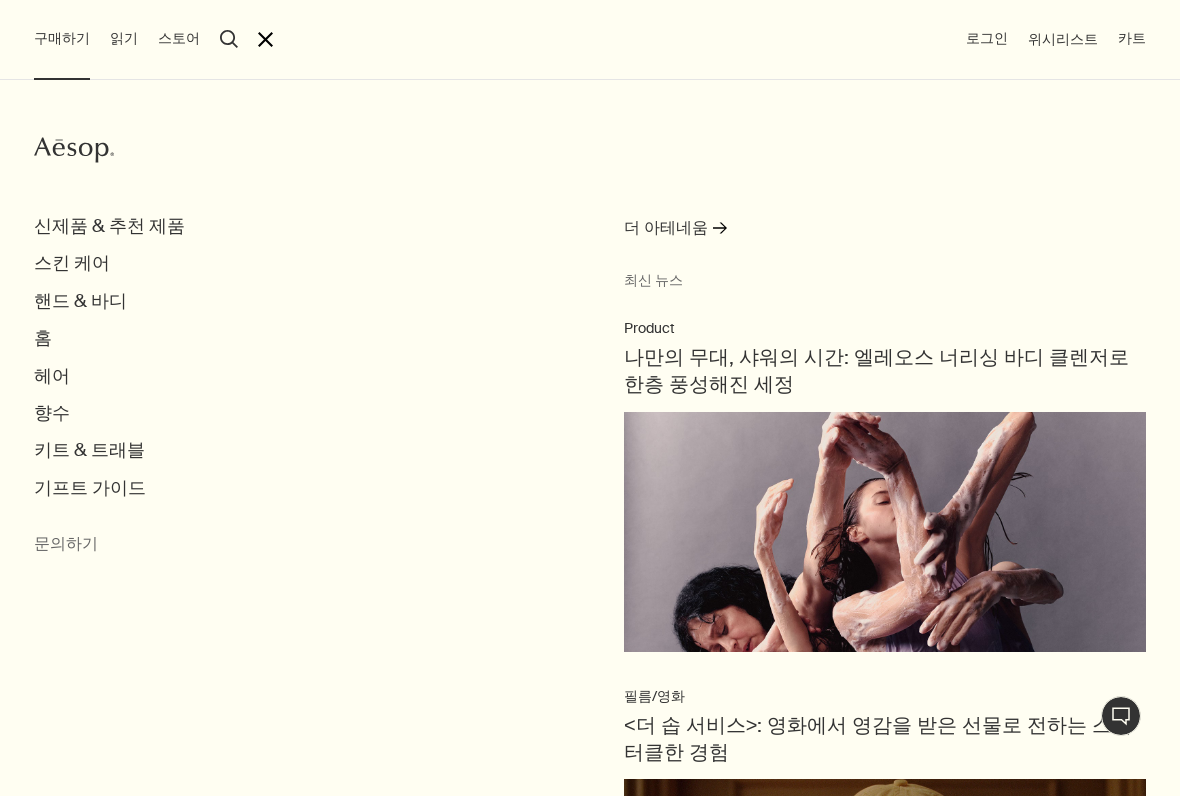 click on "신제품 & 추천 제품" at bounding box center (109, 226) 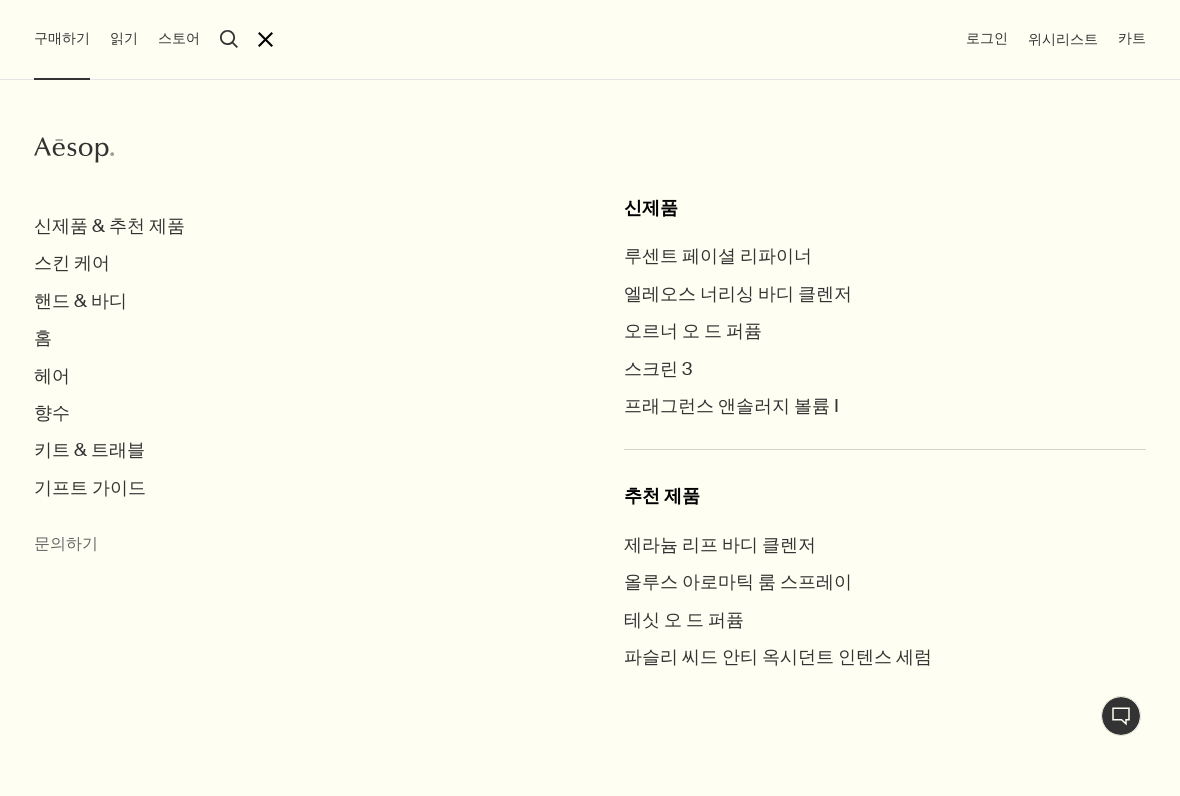 scroll, scrollTop: 18, scrollLeft: 0, axis: vertical 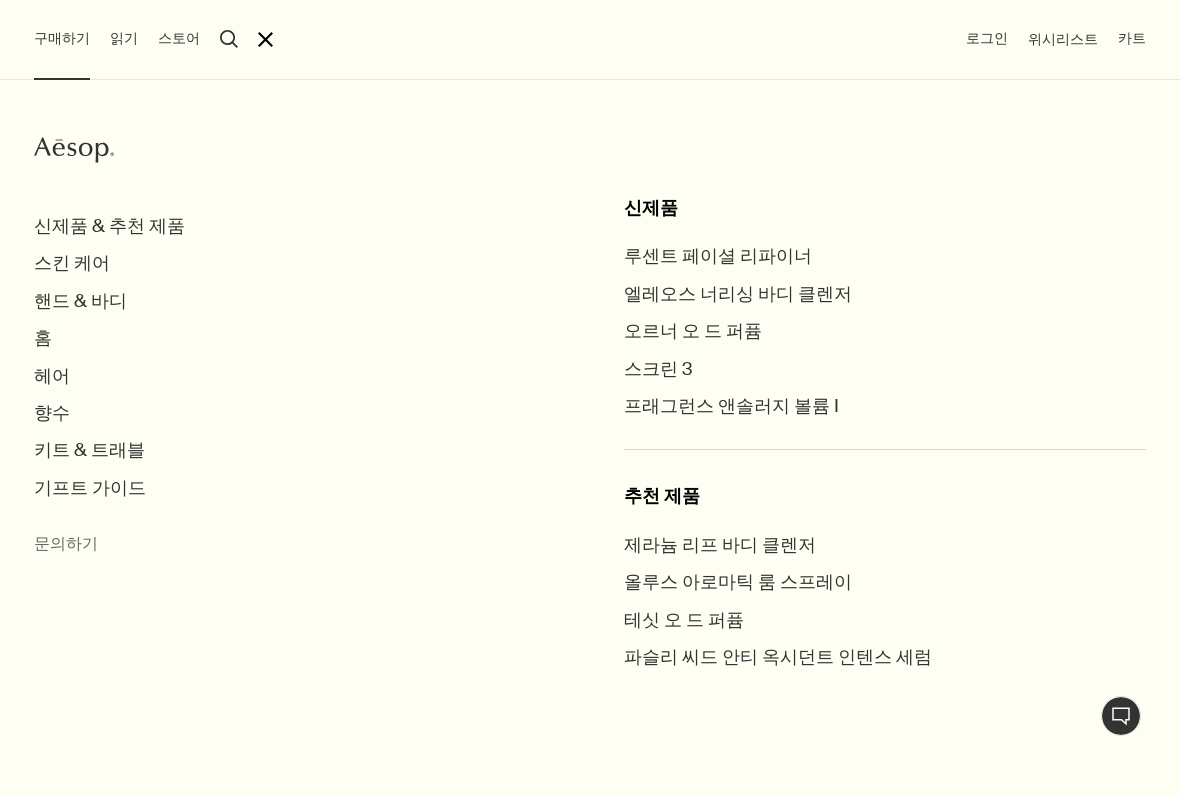 click on "제라늄 리프 바디 클렌저" at bounding box center (720, 545) 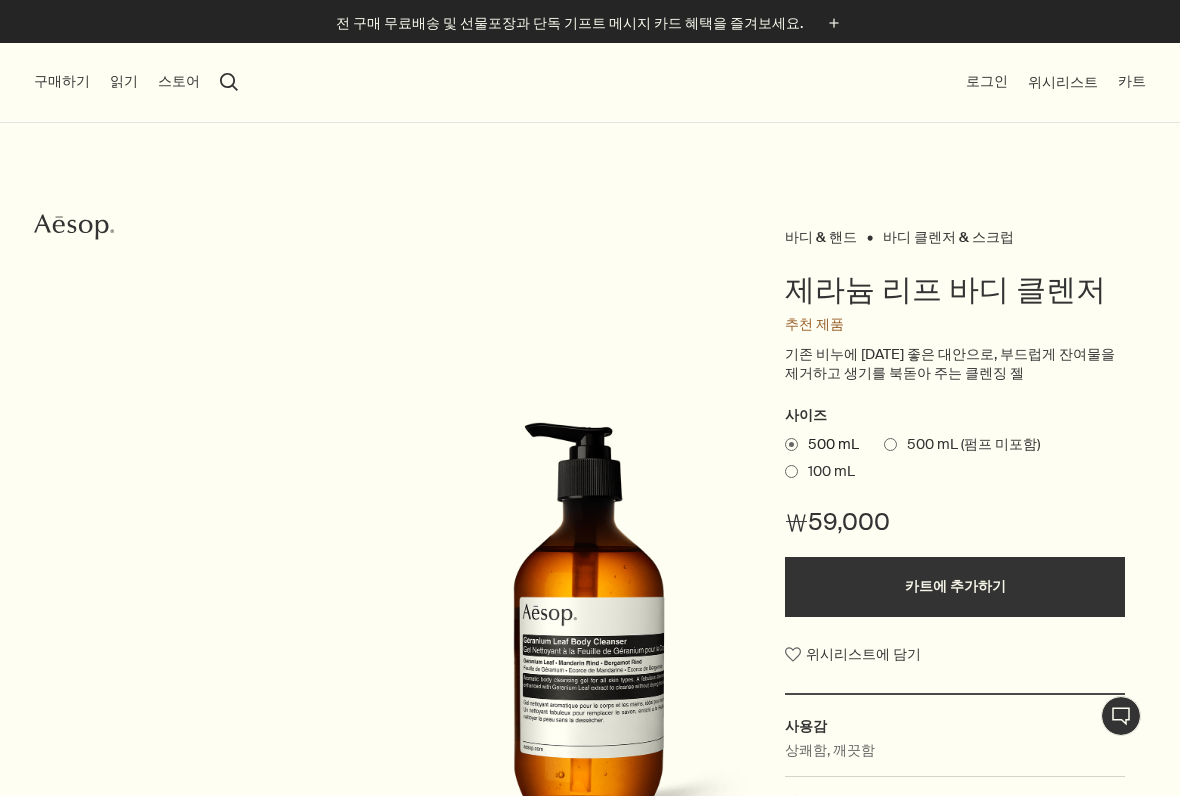 scroll, scrollTop: 0, scrollLeft: 0, axis: both 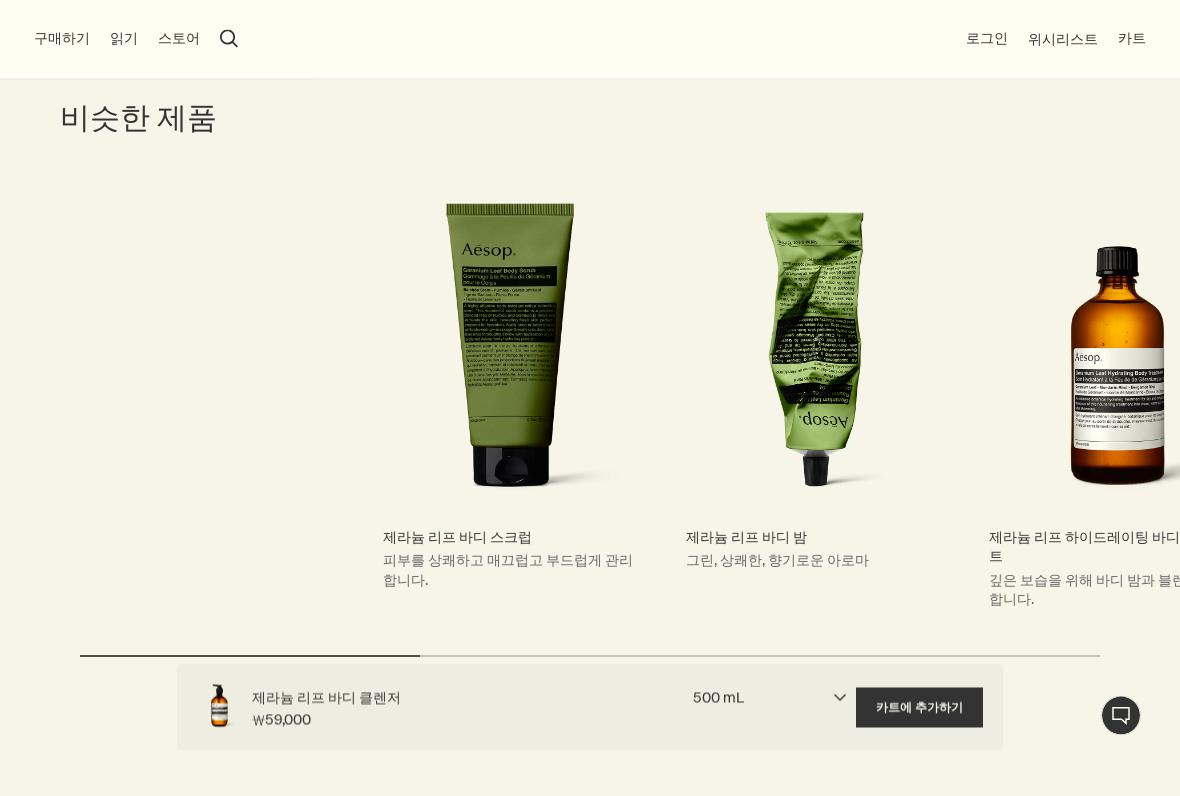 click on "제라늄 리프 바디 스크럽 피부를 상쾌하고 매끄럽고 부드럽게 관리합니다." at bounding box center [511, 365] 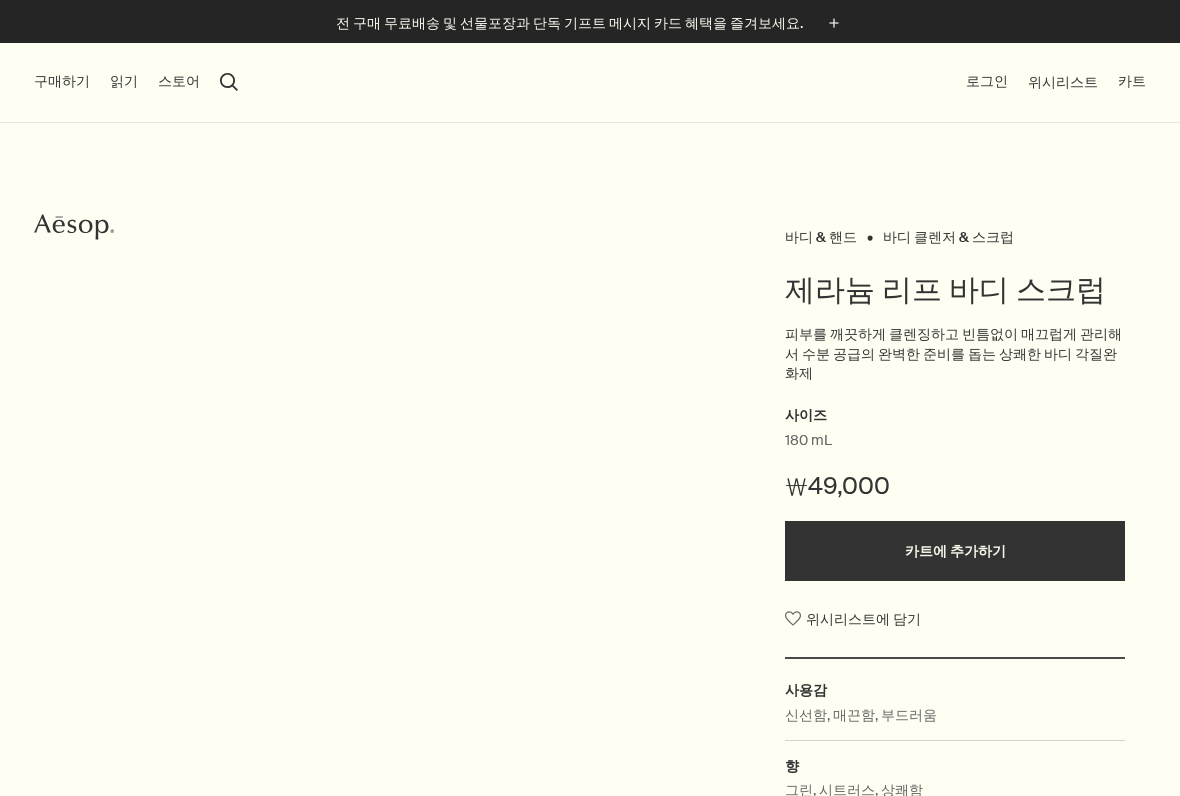 scroll, scrollTop: 0, scrollLeft: 0, axis: both 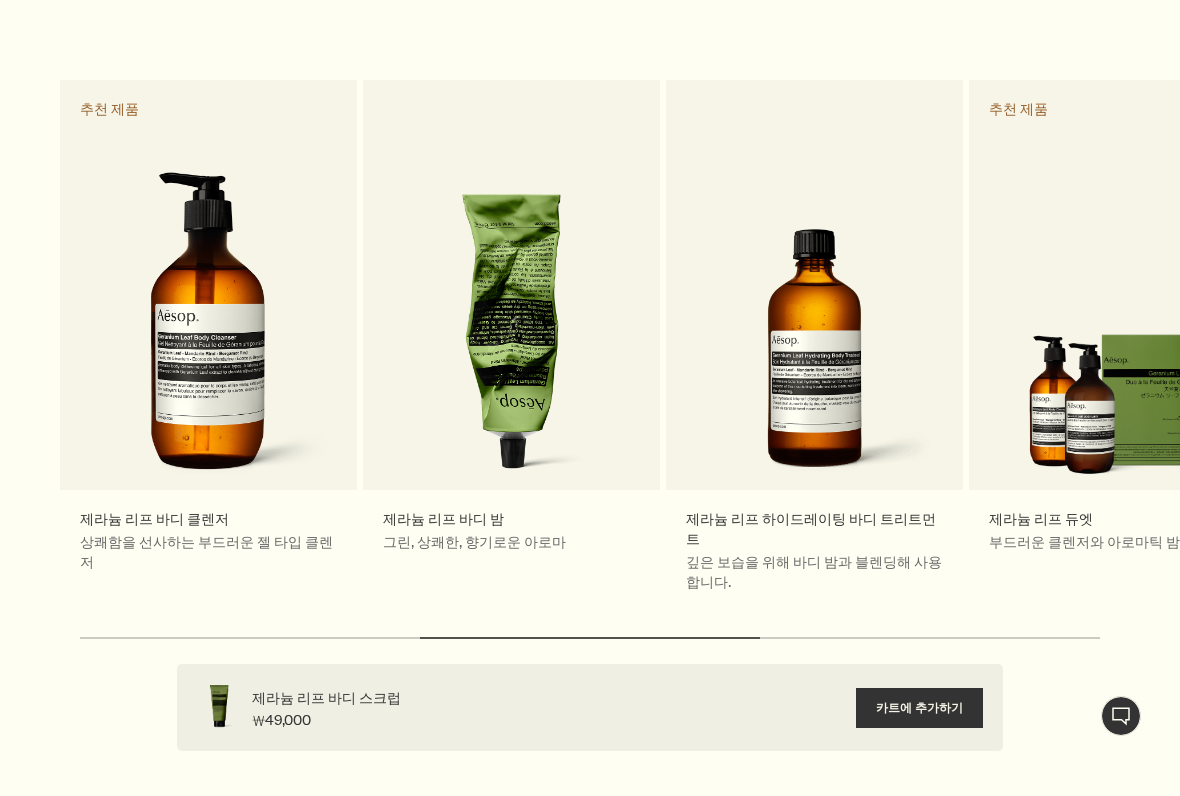 click on "제라늄 리프 하이드레이팅 바디 트리트먼트 깊은 보습을 위해 바디 밤과 블렌딩해 사용합니다." at bounding box center (814, 346) 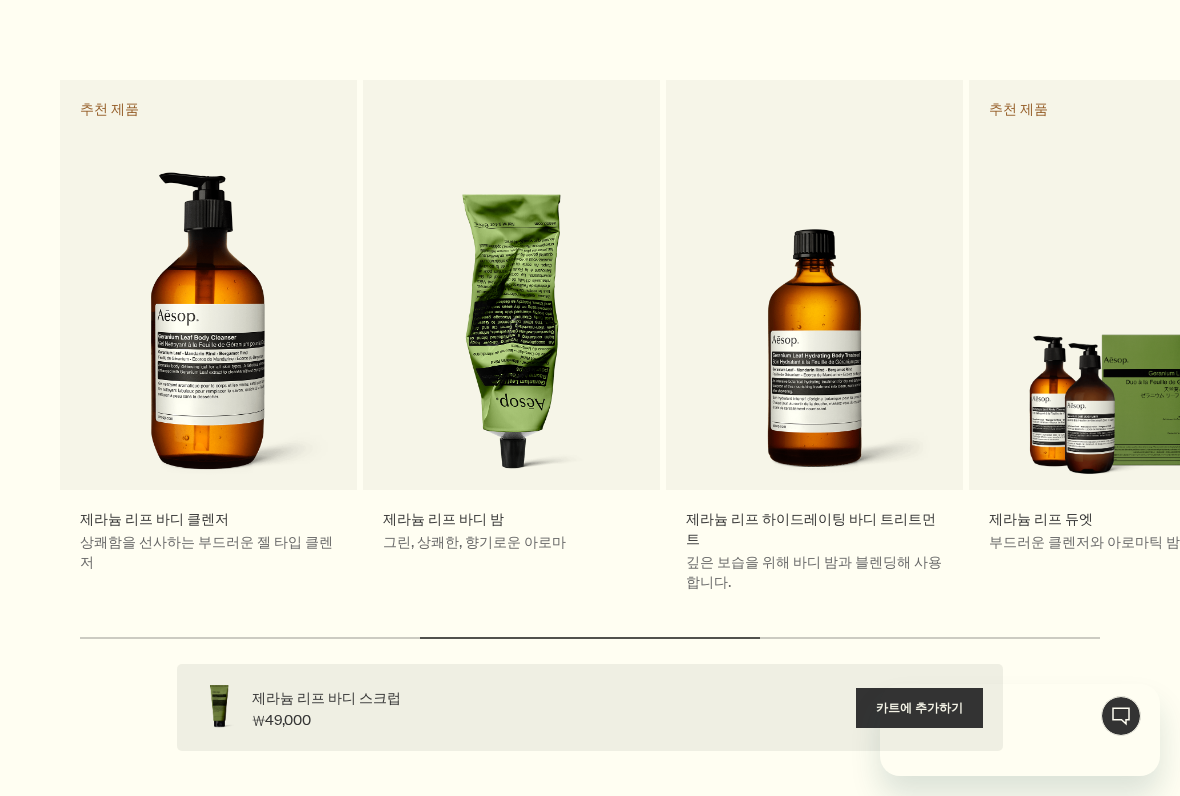 scroll, scrollTop: 0, scrollLeft: 0, axis: both 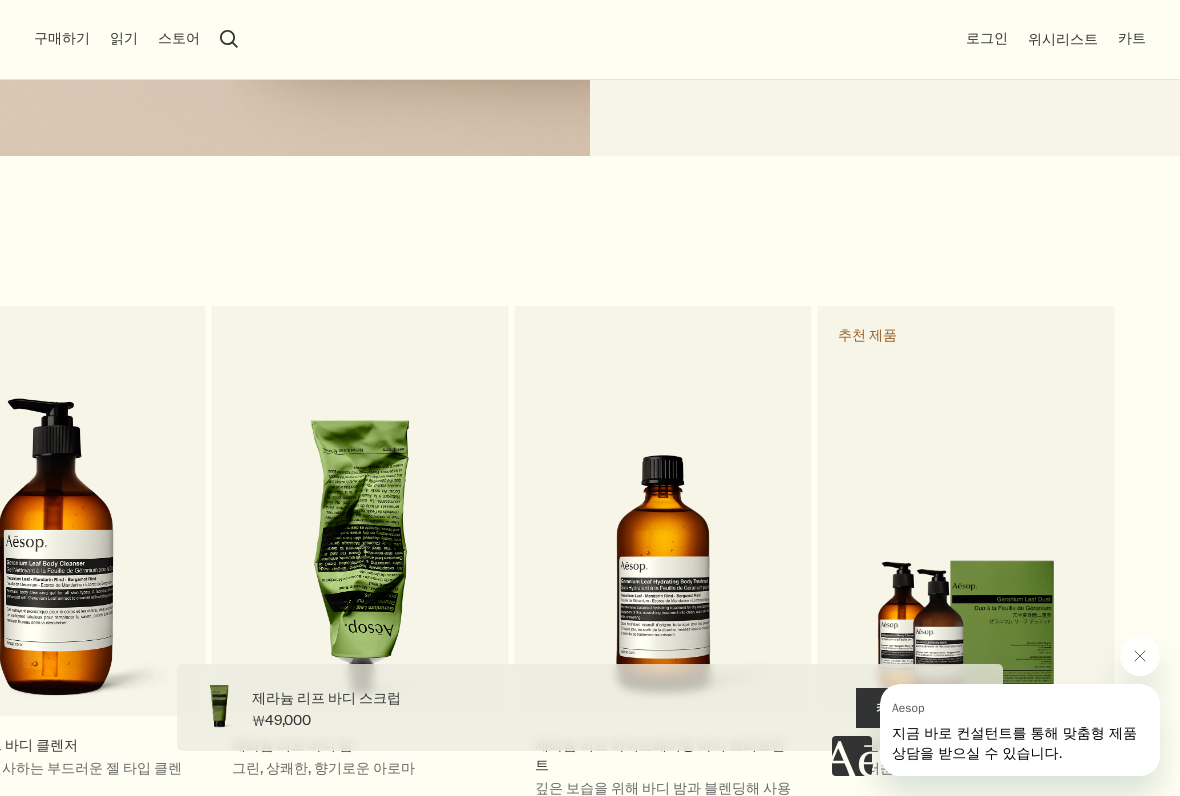click on "제라늄 리프 듀엣 부드러운 클렌저와 아로마틱 밤 추천 제품" at bounding box center [966, 572] 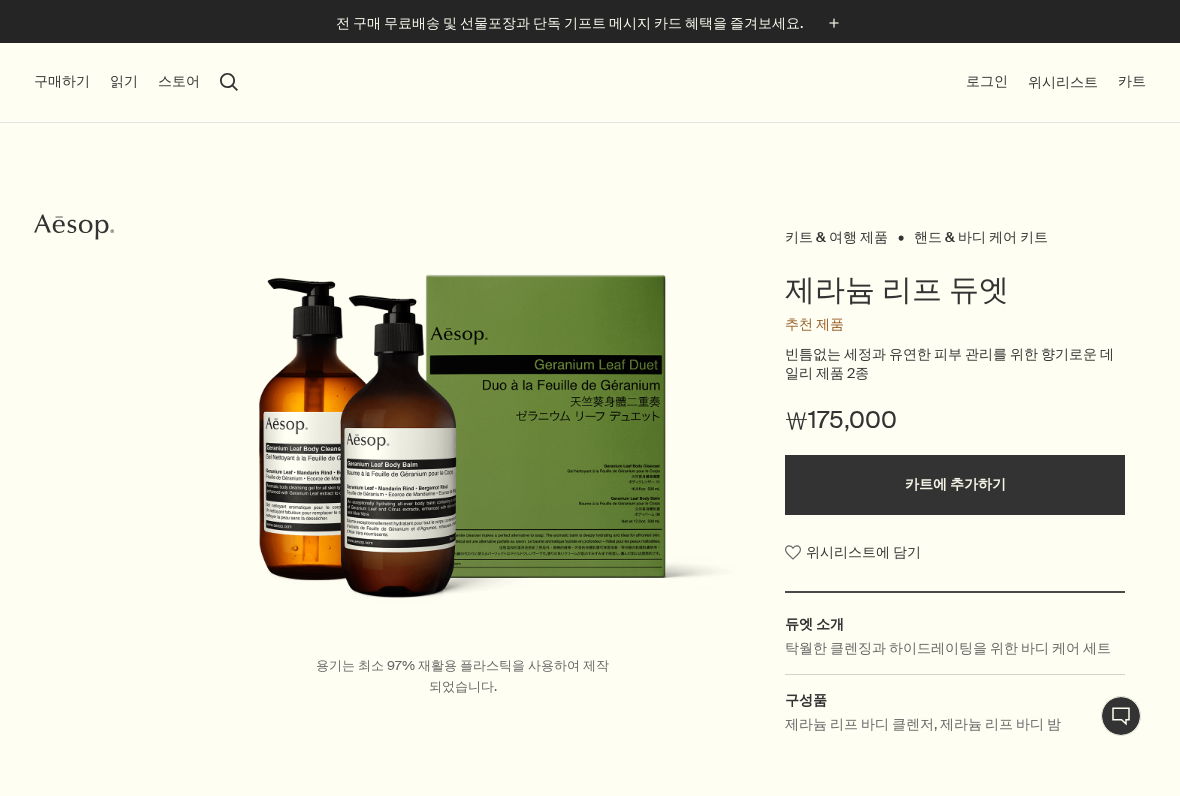scroll, scrollTop: 0, scrollLeft: 0, axis: both 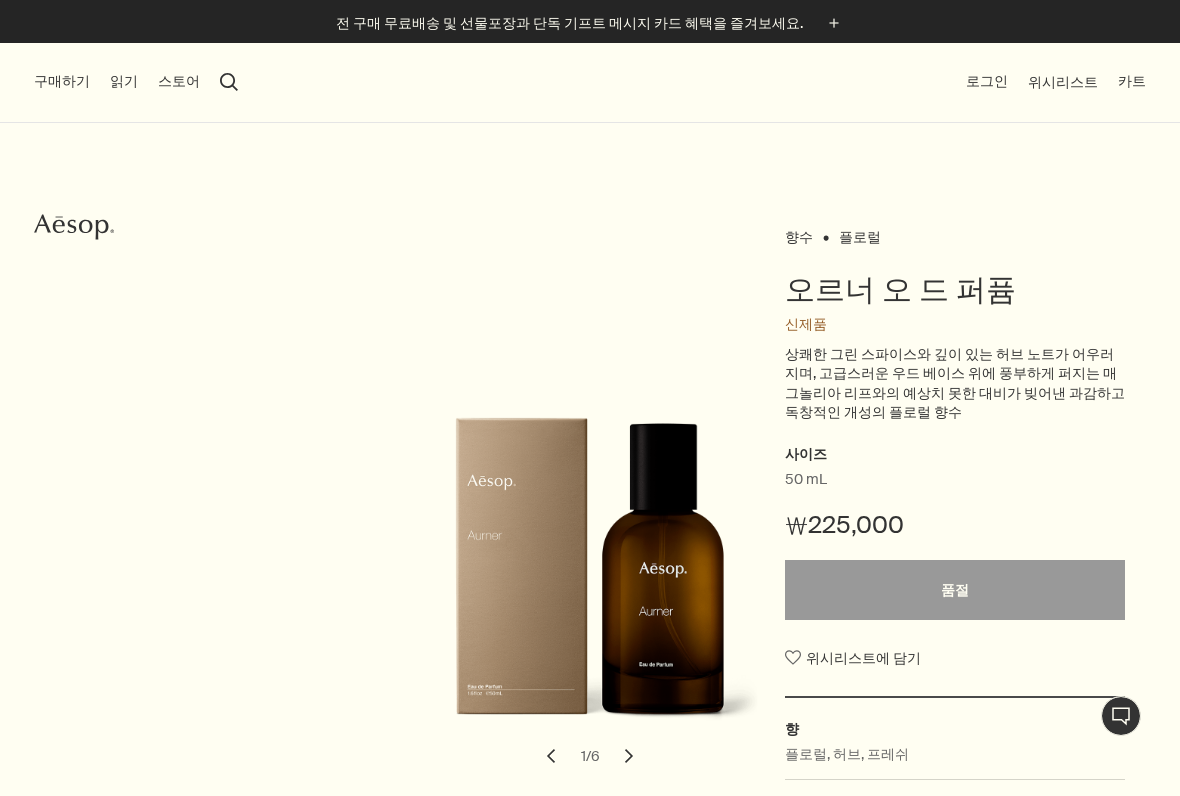 click on "Aesop" 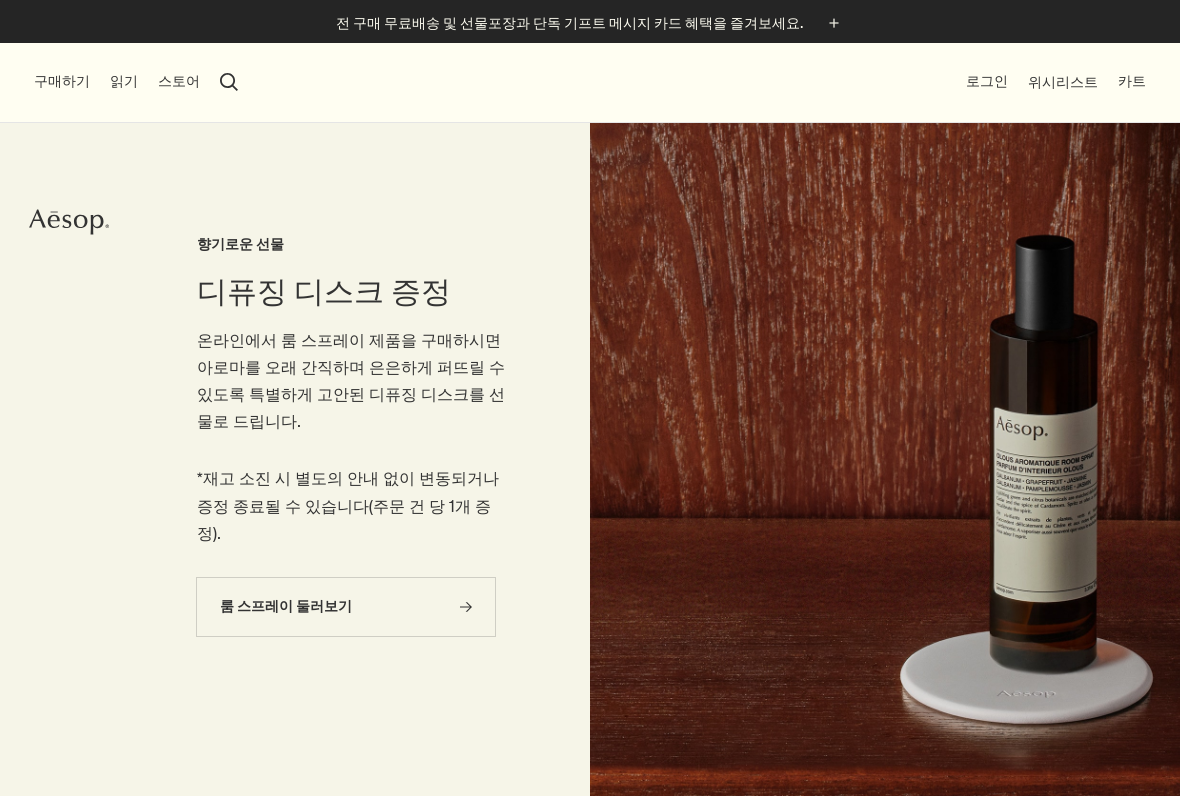 scroll, scrollTop: 0, scrollLeft: 0, axis: both 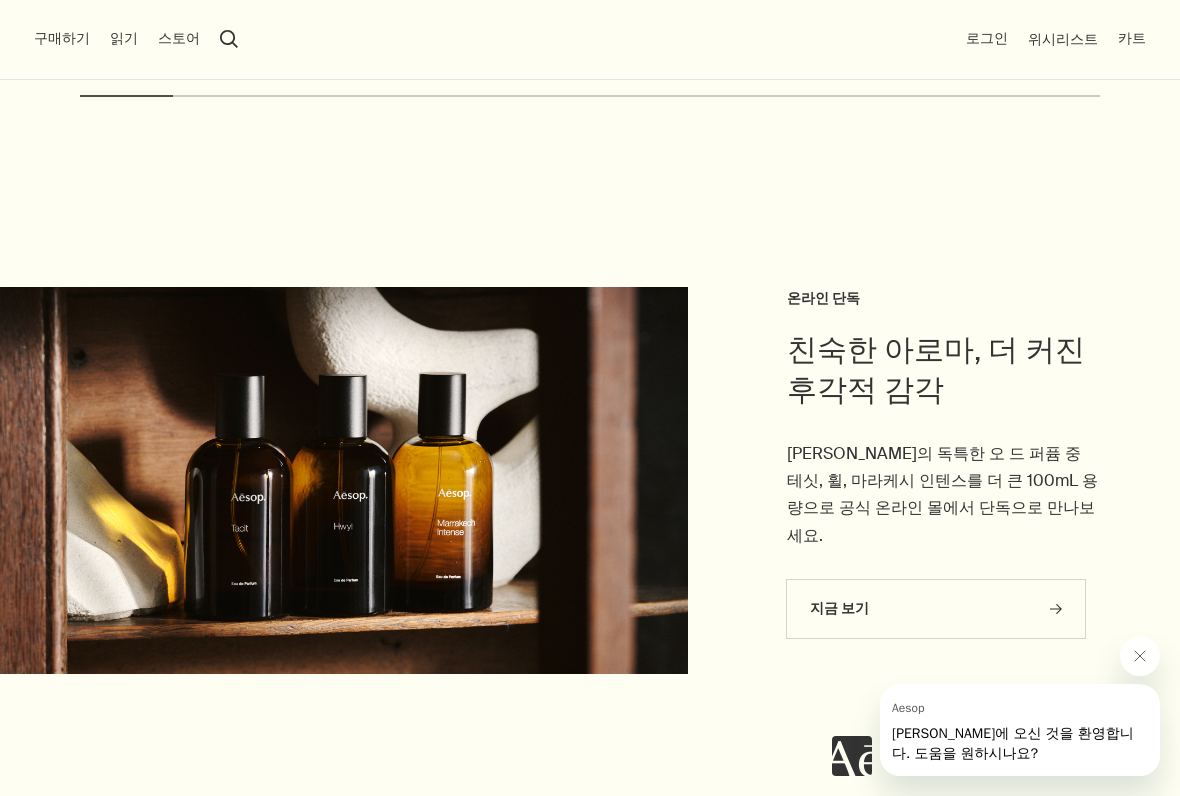 click on "지금 보기   rightArrow" at bounding box center (936, 609) 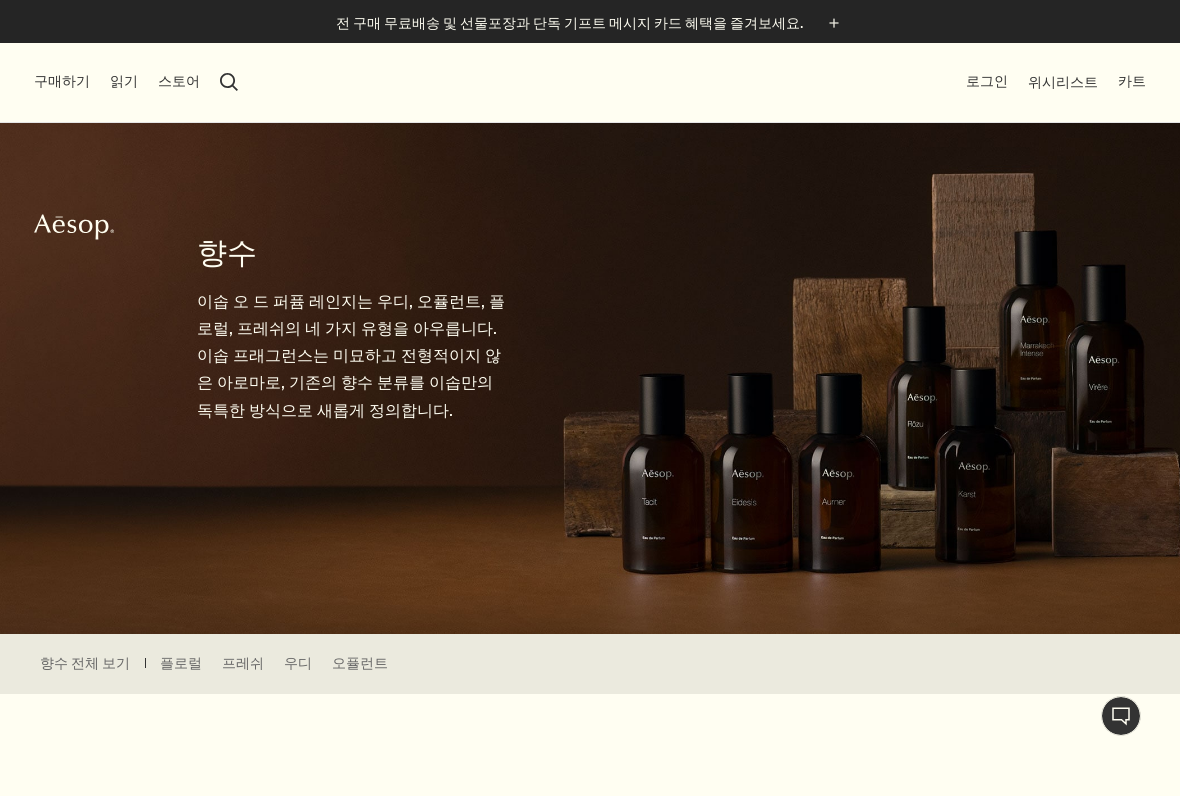 scroll, scrollTop: 0, scrollLeft: 0, axis: both 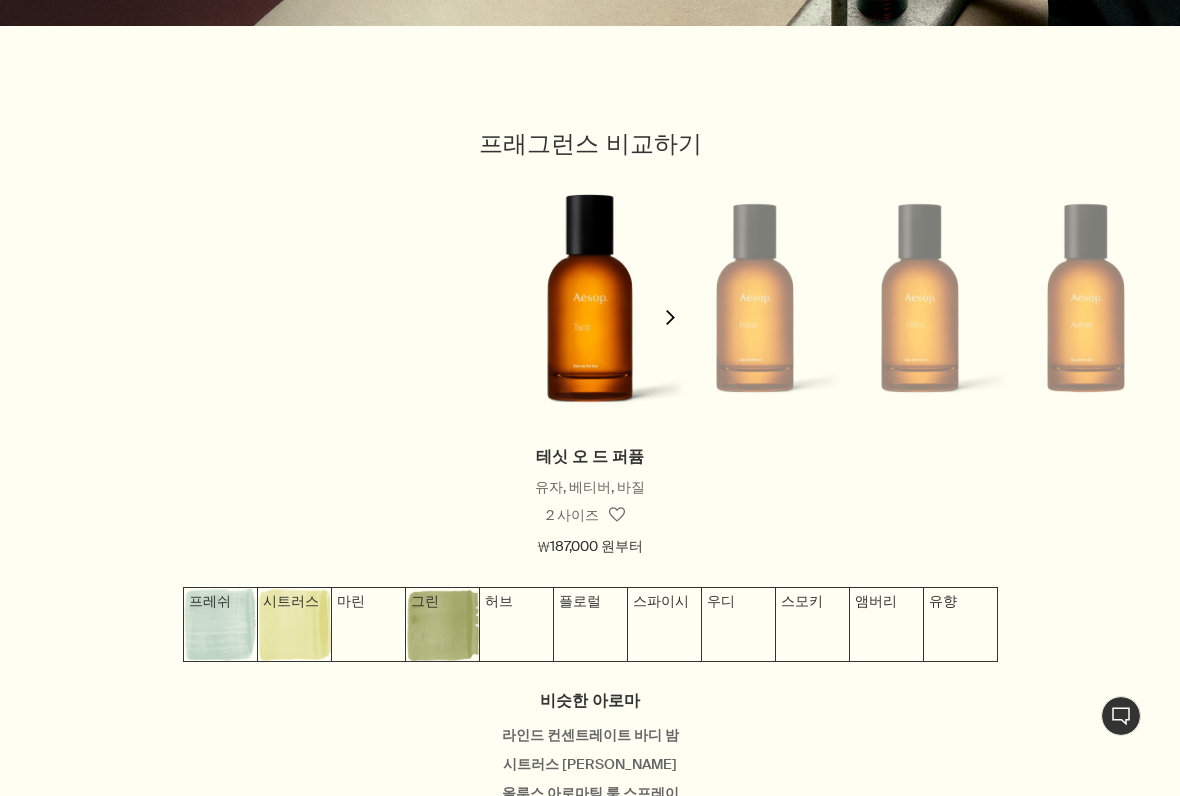 click at bounding box center [755, 297] 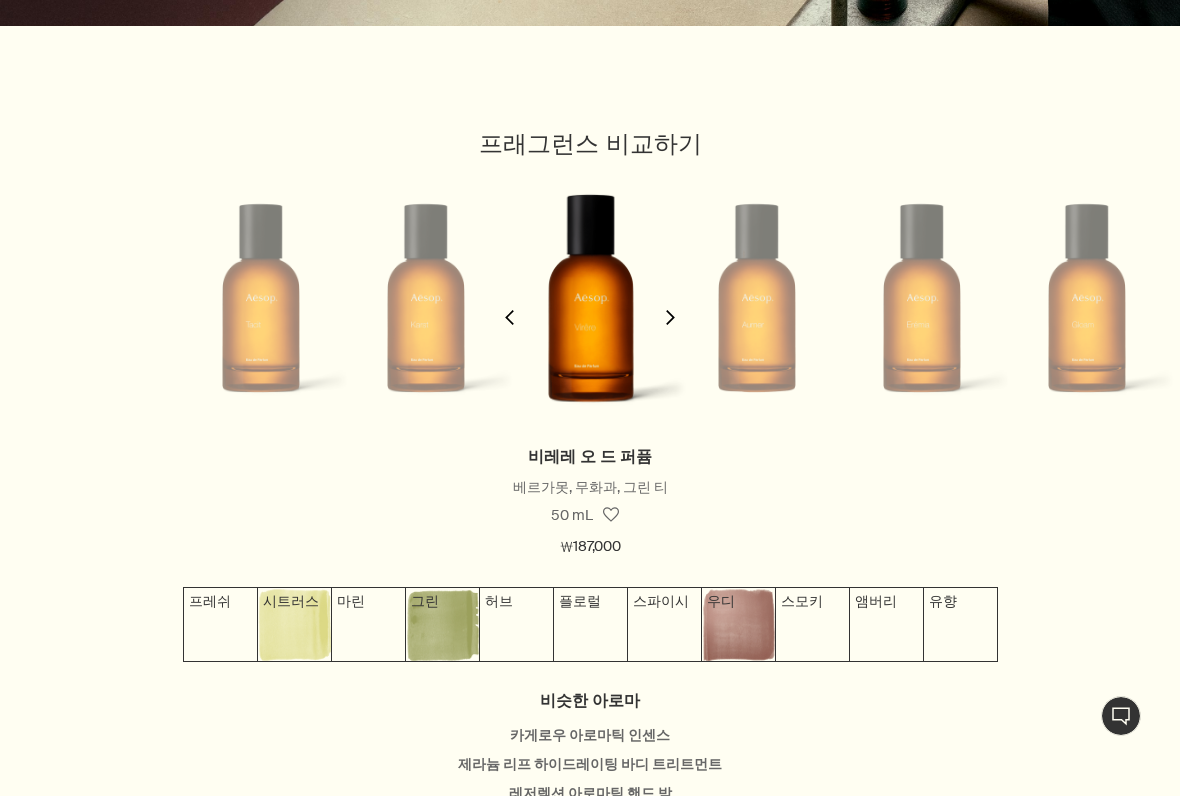 scroll, scrollTop: 0, scrollLeft: 330, axis: horizontal 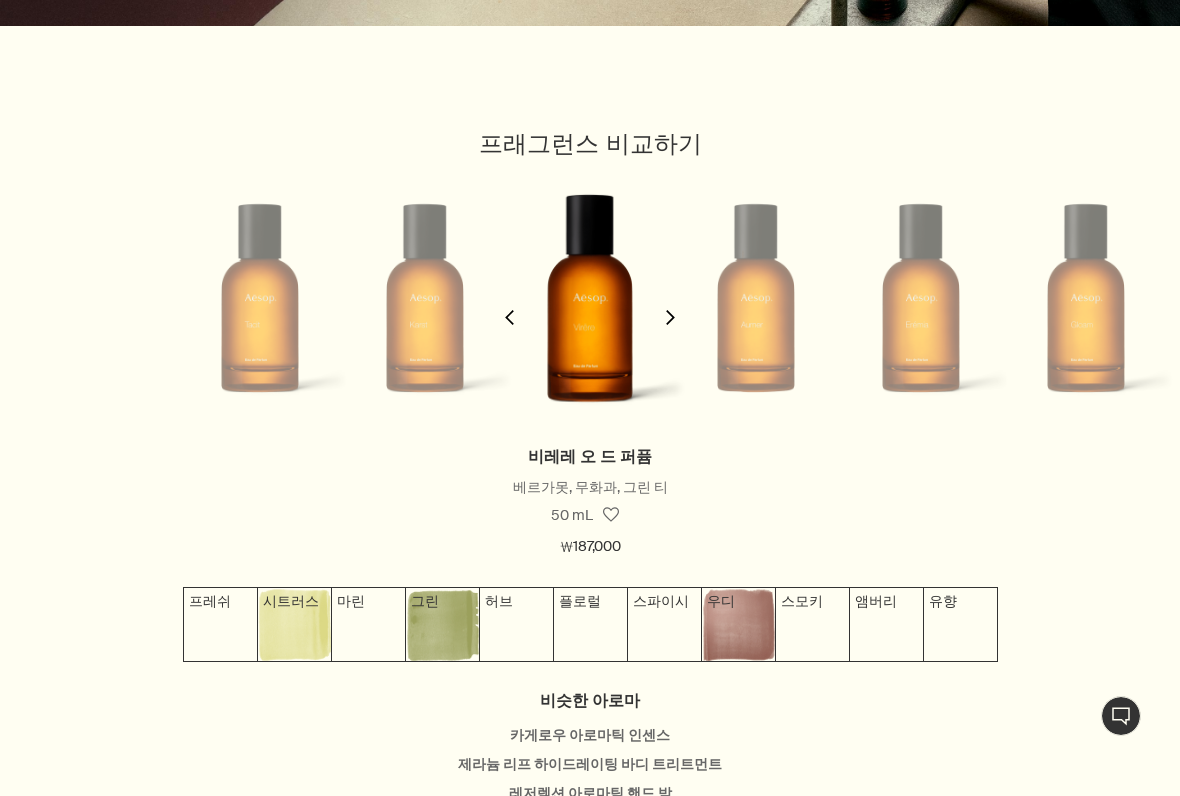 click at bounding box center [590, 298] 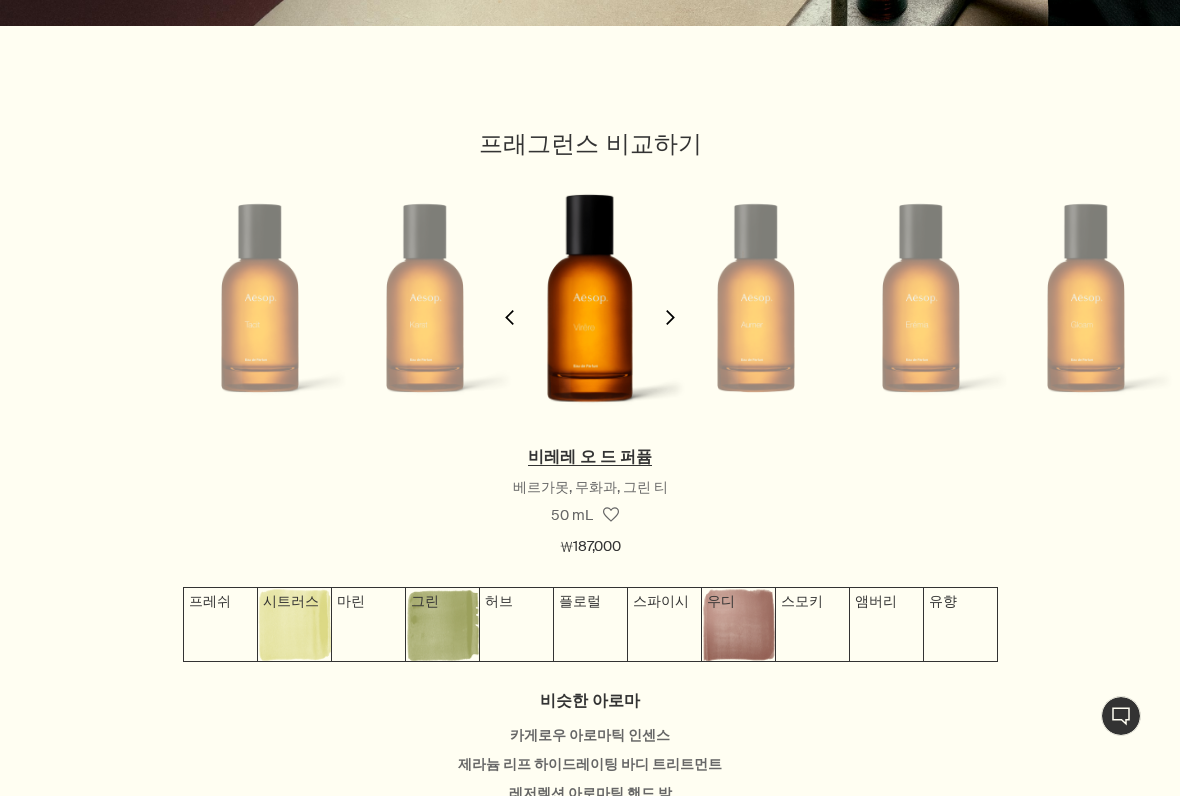 click on "비레레 오 드 퍼퓸" at bounding box center [590, 456] 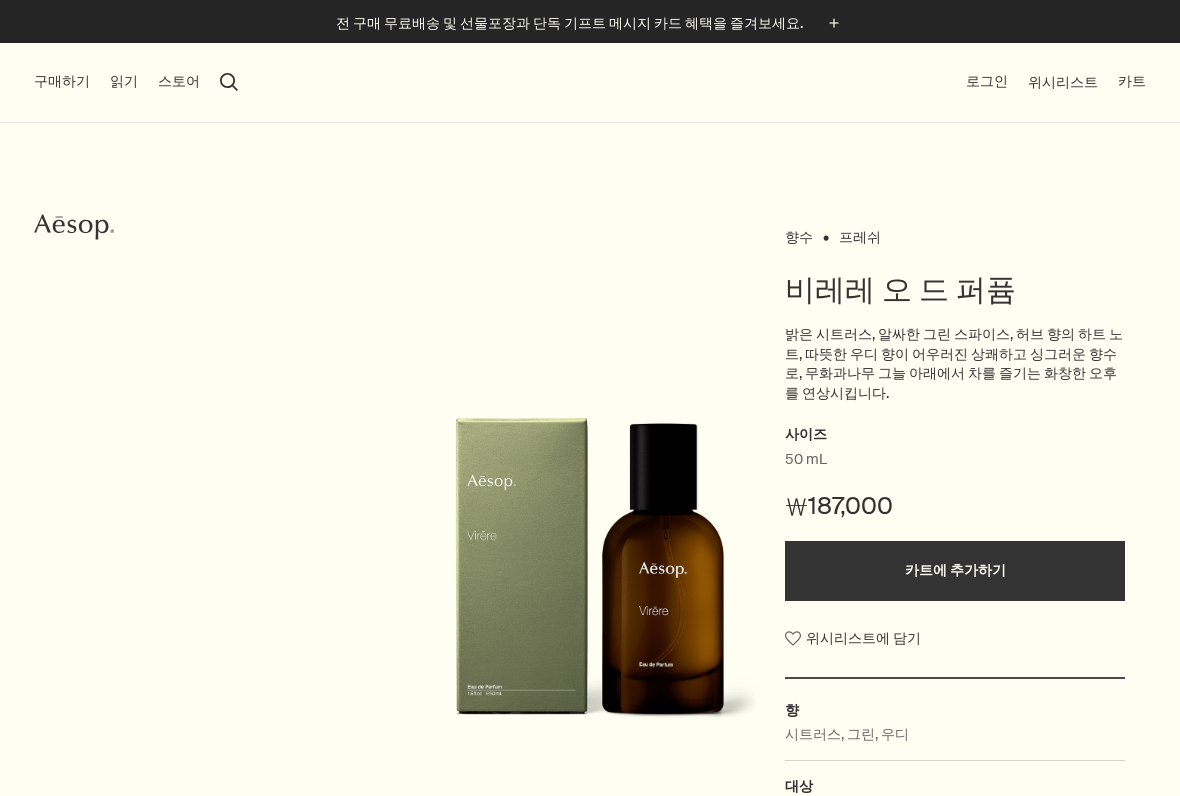 scroll, scrollTop: 0, scrollLeft: 0, axis: both 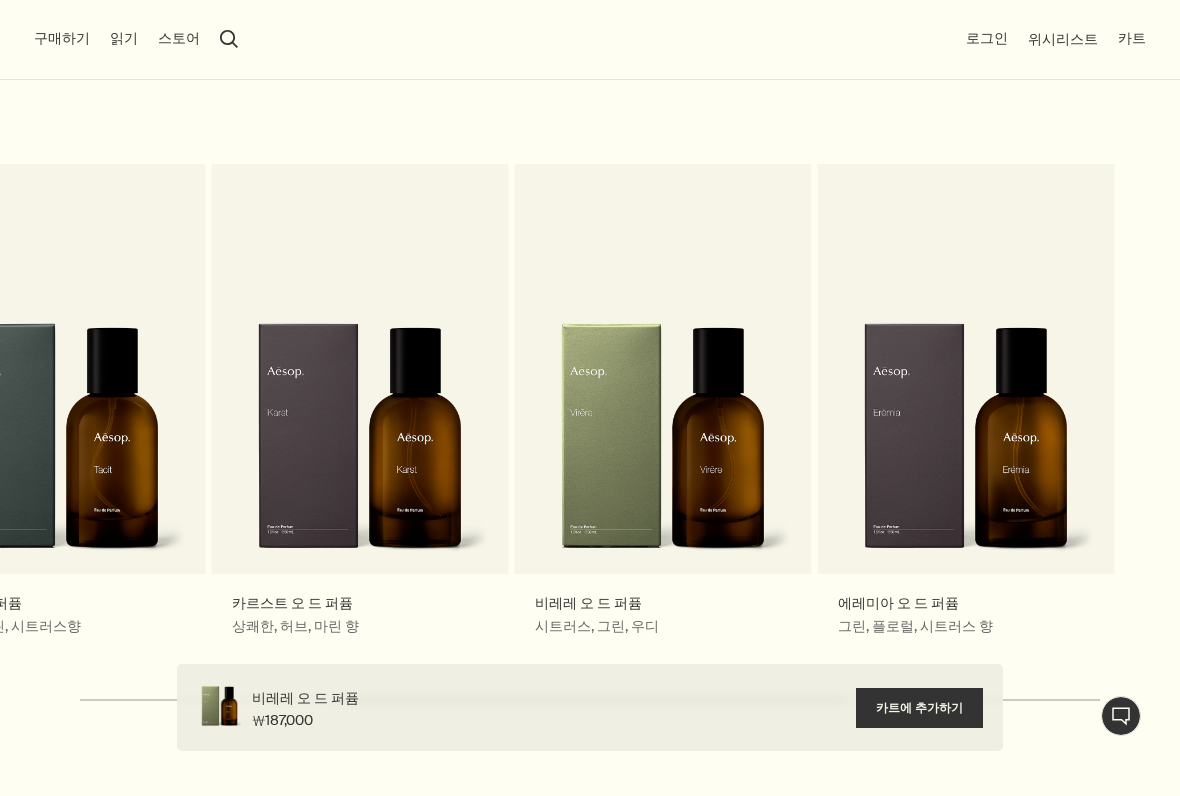 click on "에레미아 오 드 퍼퓸 그린, 플로럴, 시트러스 향" at bounding box center [966, 419] 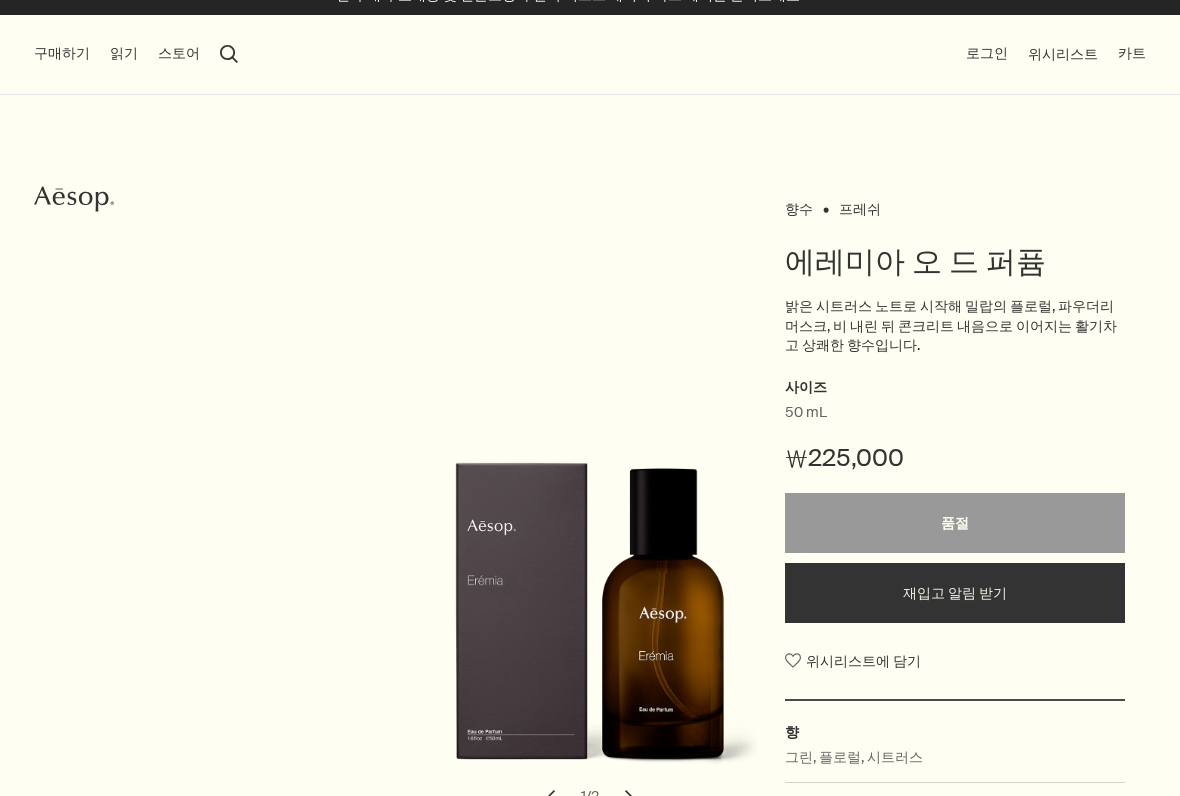 scroll, scrollTop: 0, scrollLeft: 0, axis: both 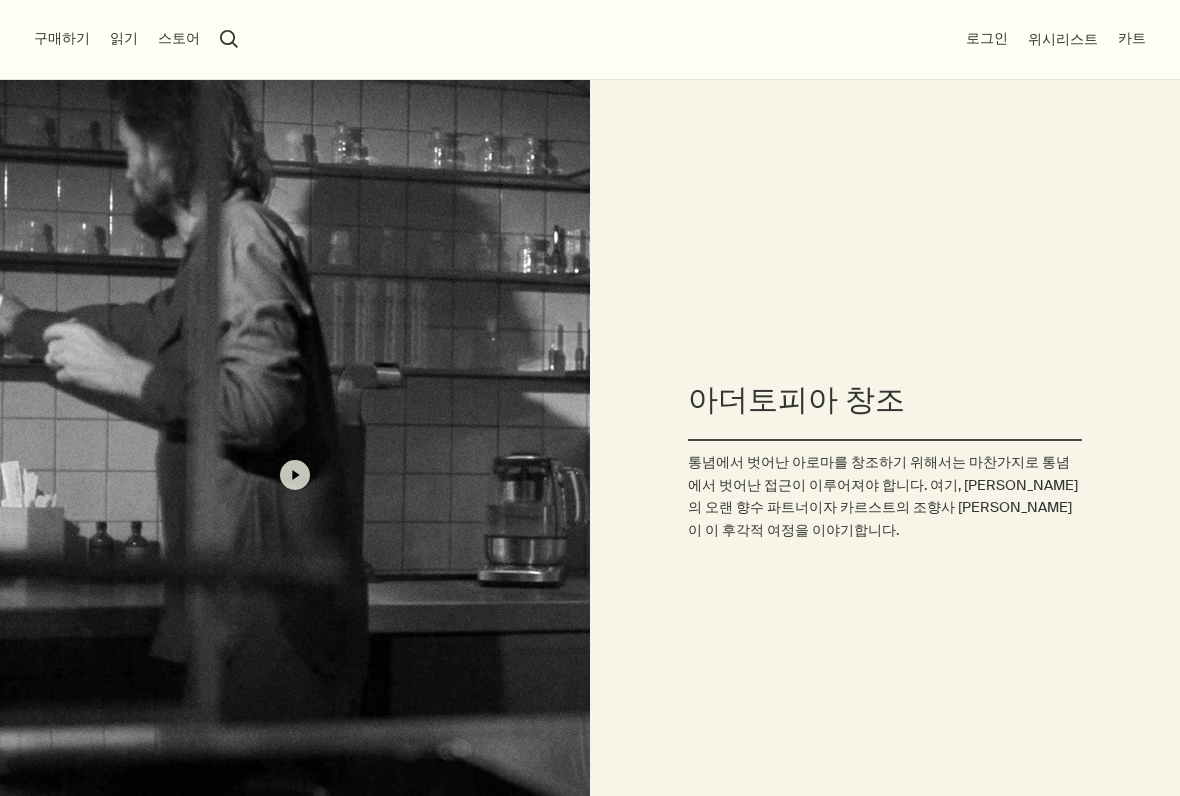 click on "play" at bounding box center [295, 475] 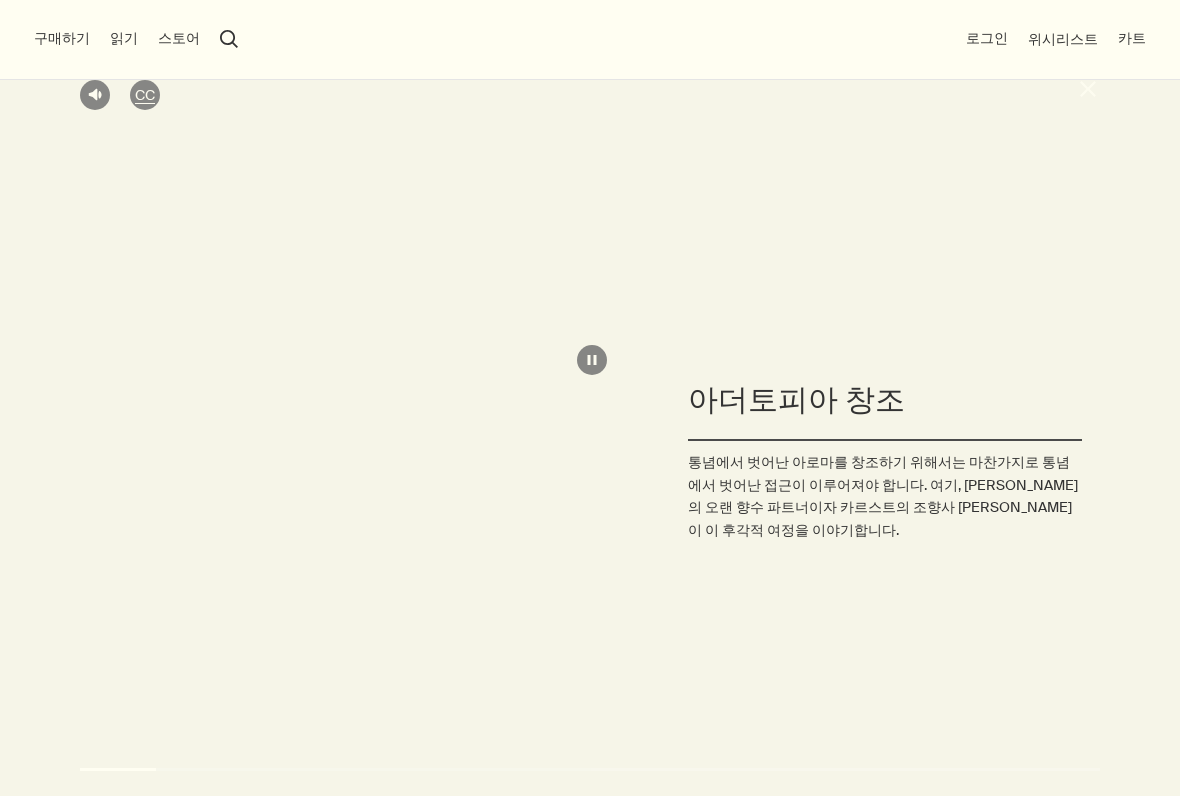 click on "close" at bounding box center [1090, 92] 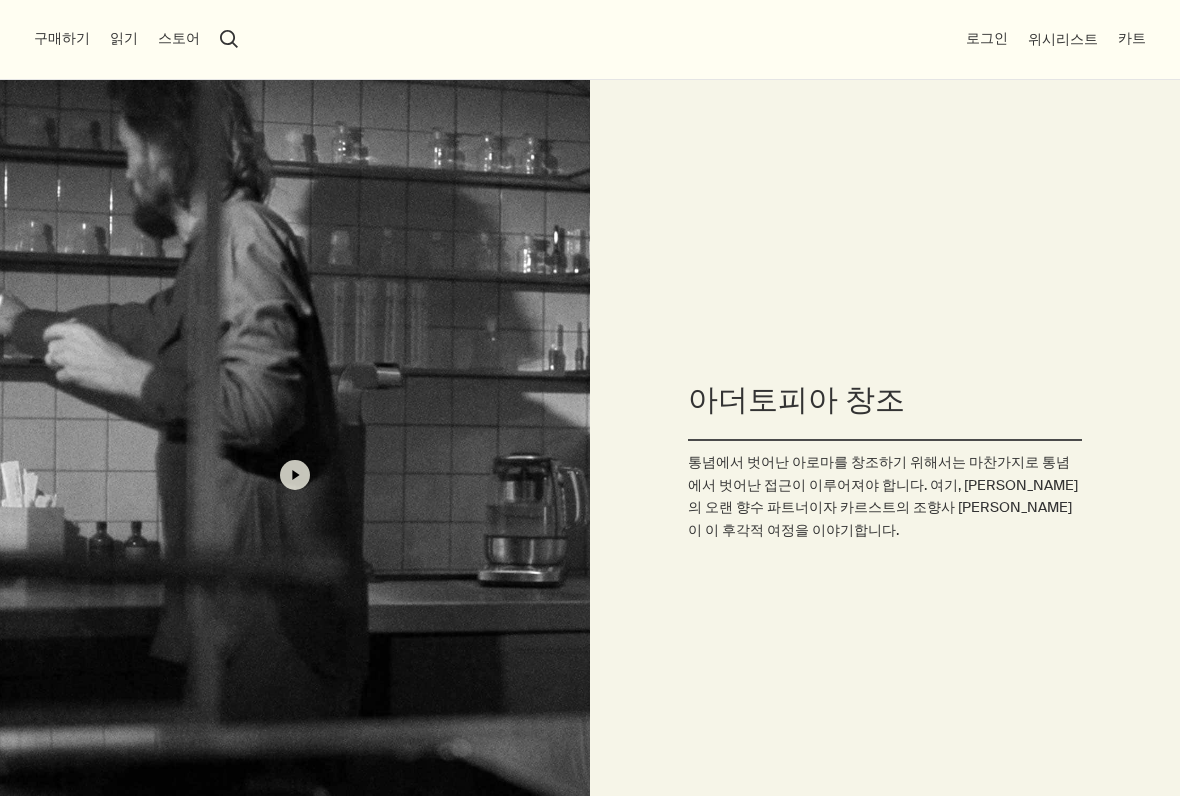 click on "아더토피아 창조  통념에서 벗어난 아로마를 창조하기 위해서는 마찬가지로 통념에서 벗어난 접근이 이루어져야 합니다. 여기, 이솝의 오랜 향수 파트너이자 카르스트의 조향사 바나베 피용이 이 후각적 여정을 이야기합니다." at bounding box center (885, 475) 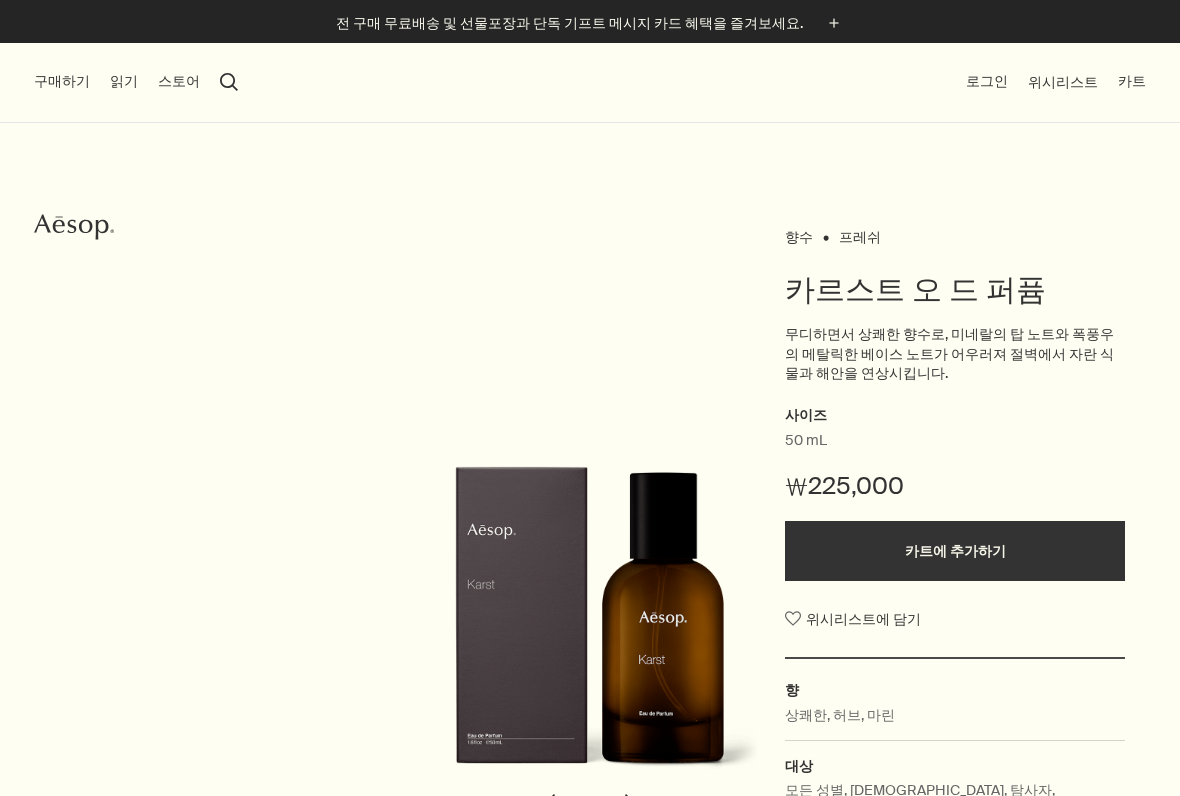scroll, scrollTop: 0, scrollLeft: 0, axis: both 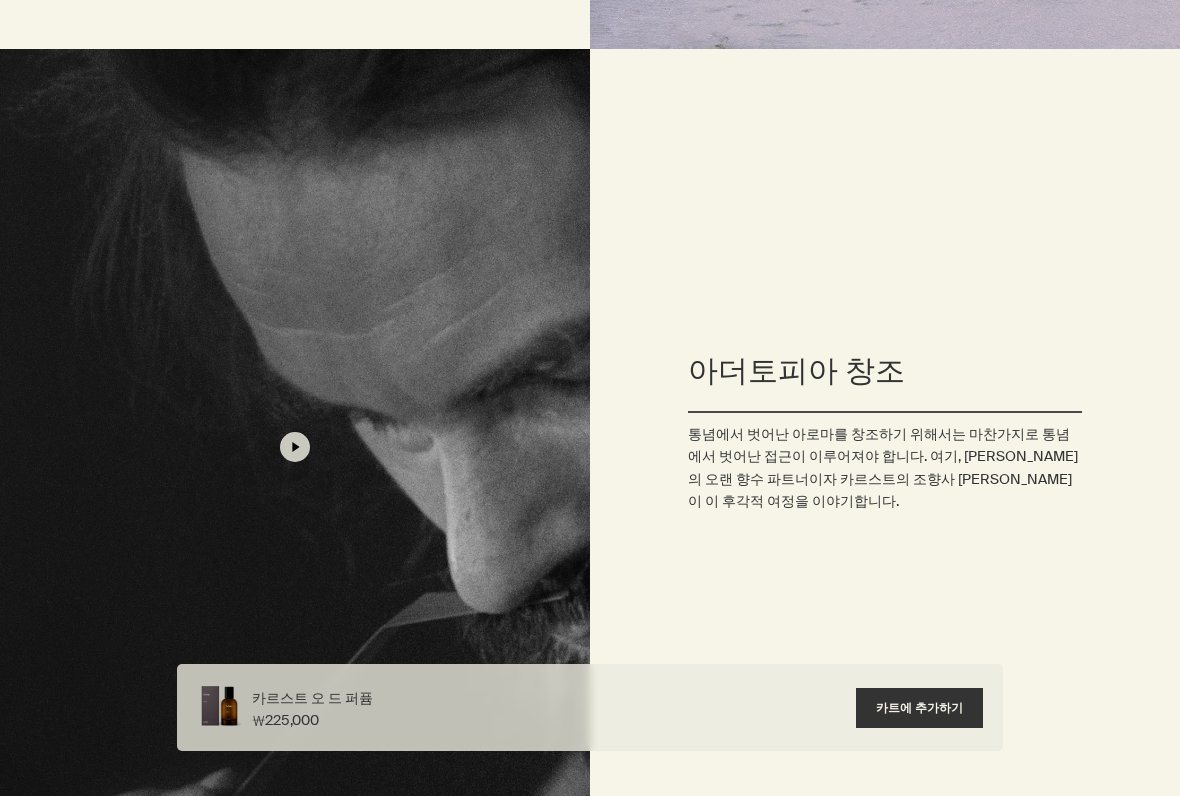 click on "play" at bounding box center (295, 447) 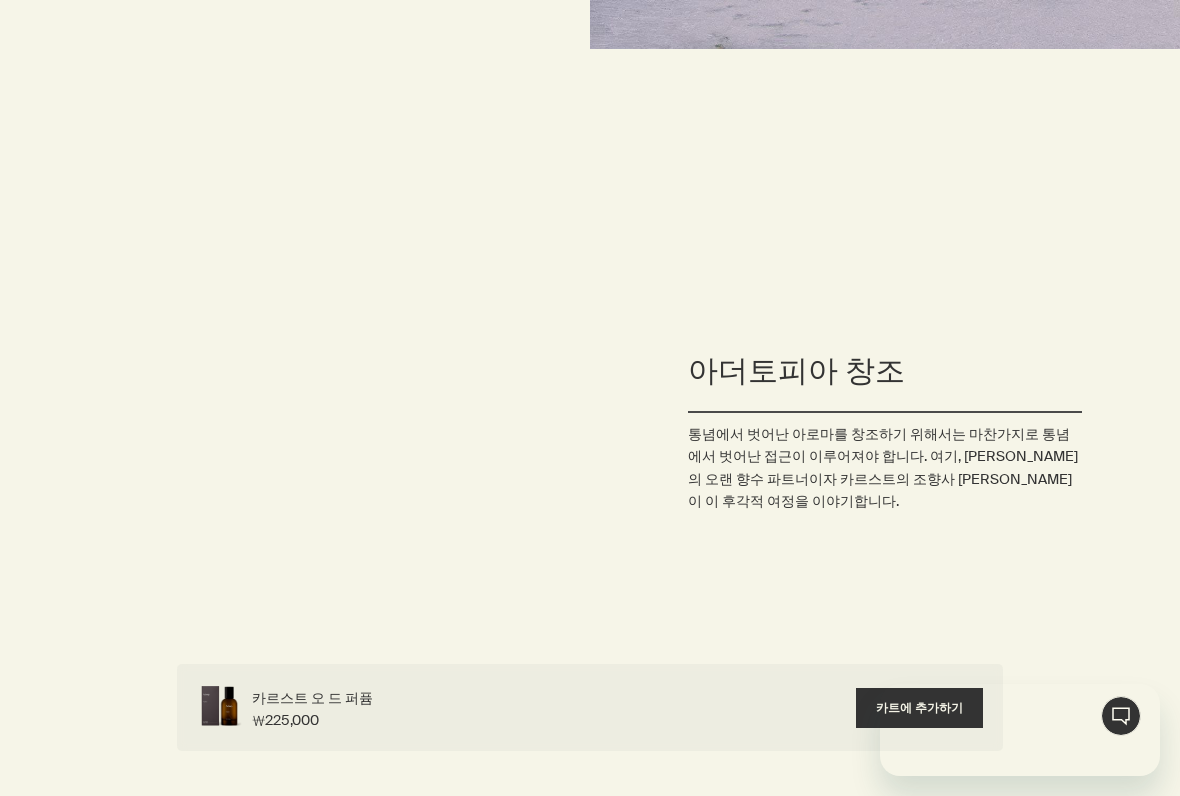 scroll, scrollTop: 0, scrollLeft: 0, axis: both 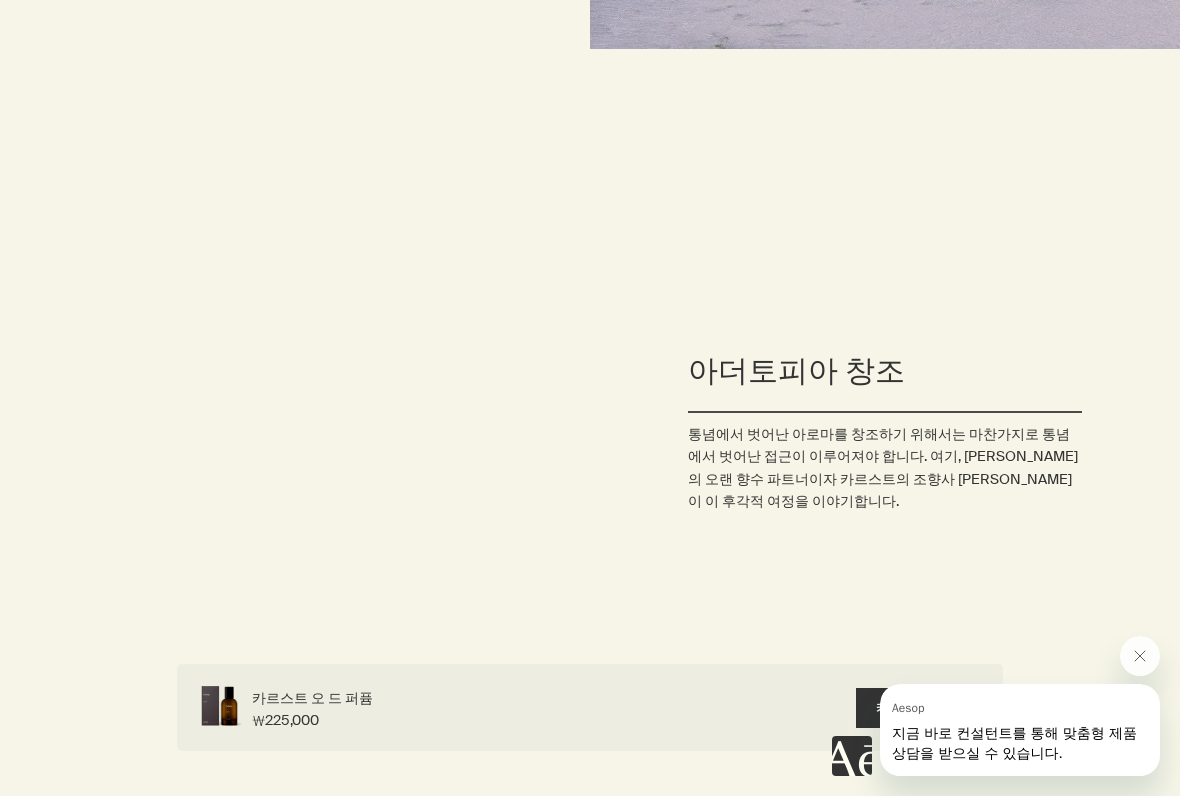click at bounding box center [1140, 656] 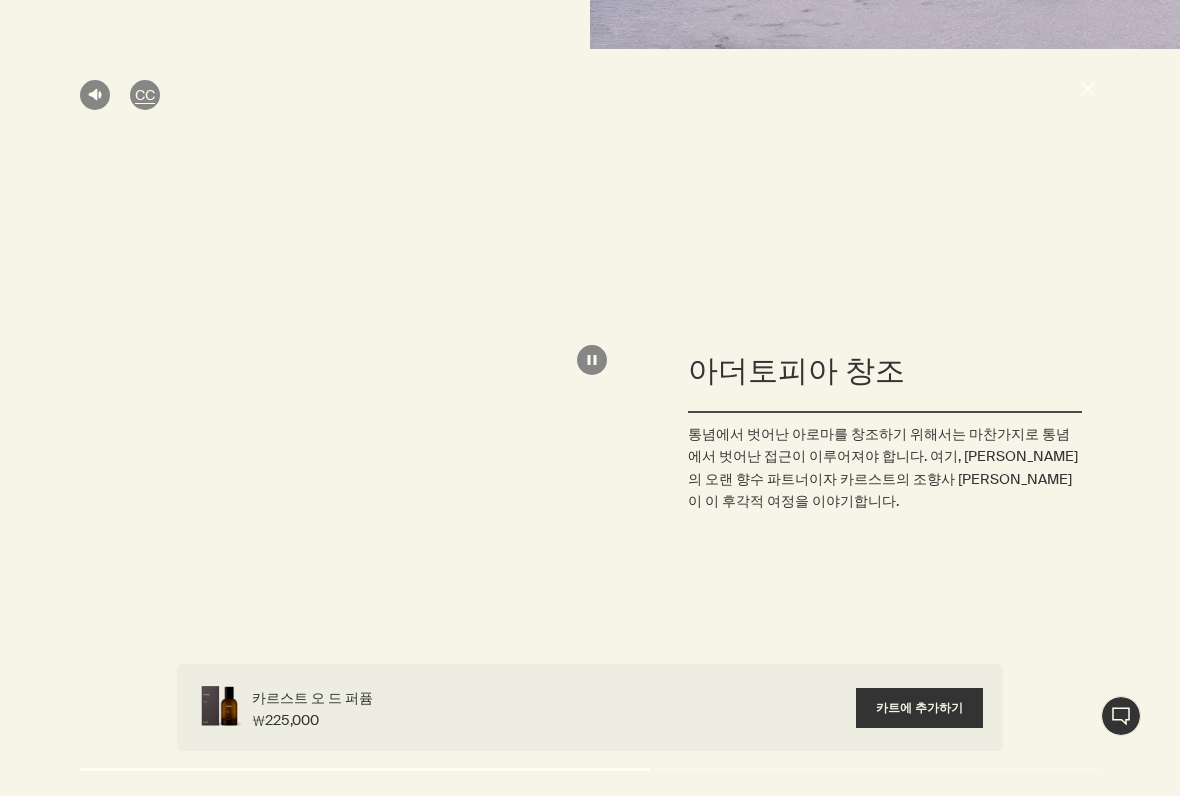 click on "pause" at bounding box center [592, 360] 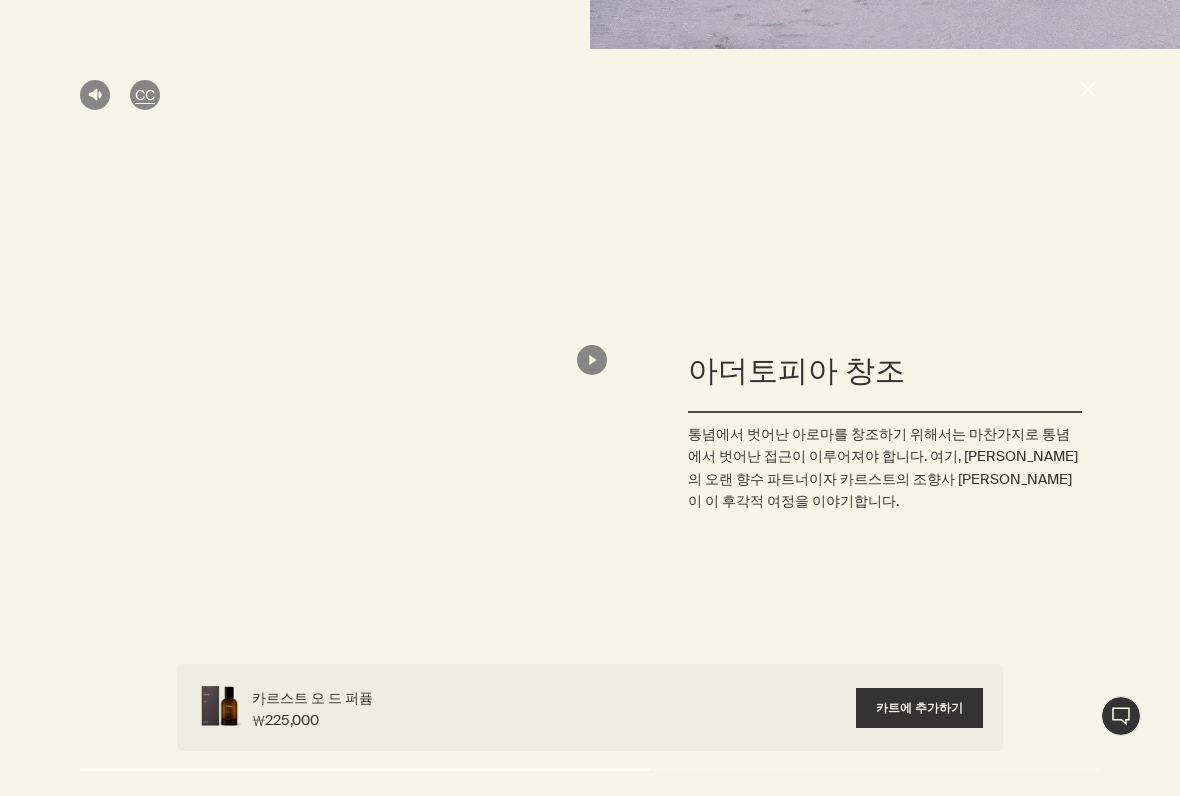 click on "close" at bounding box center [1090, 92] 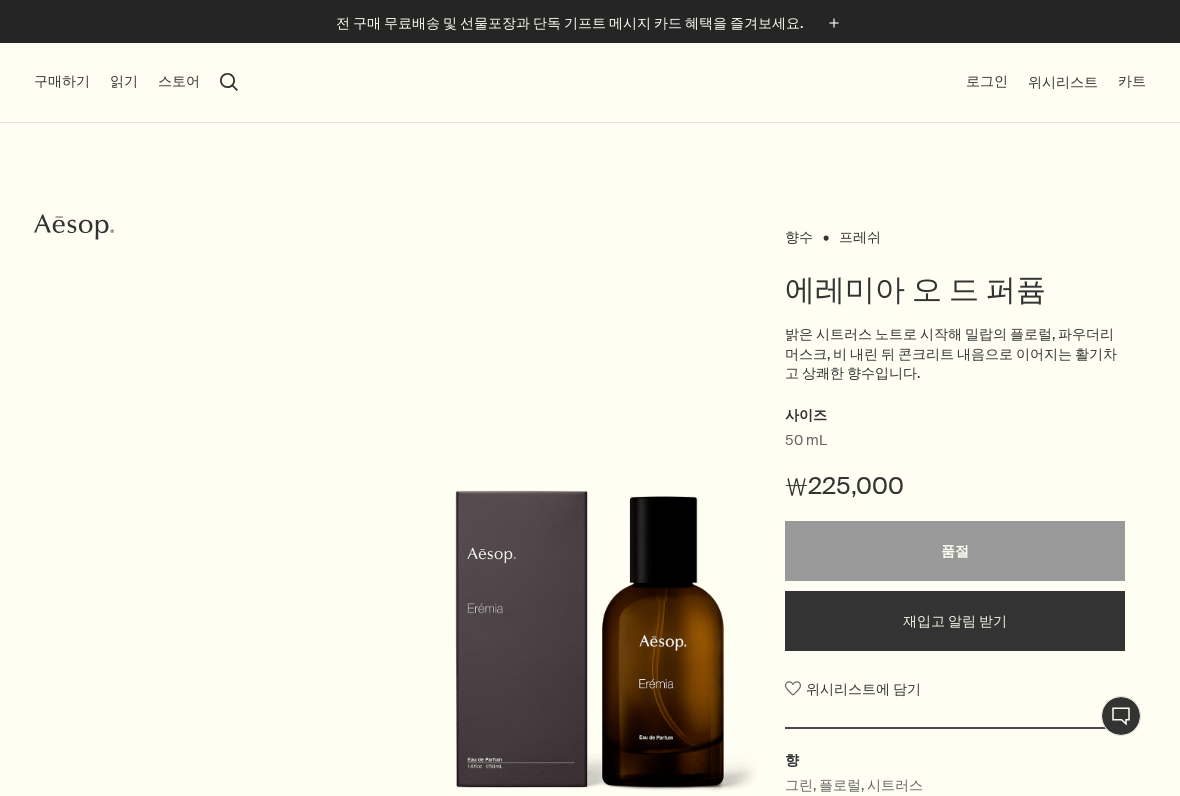 scroll, scrollTop: 59, scrollLeft: 0, axis: vertical 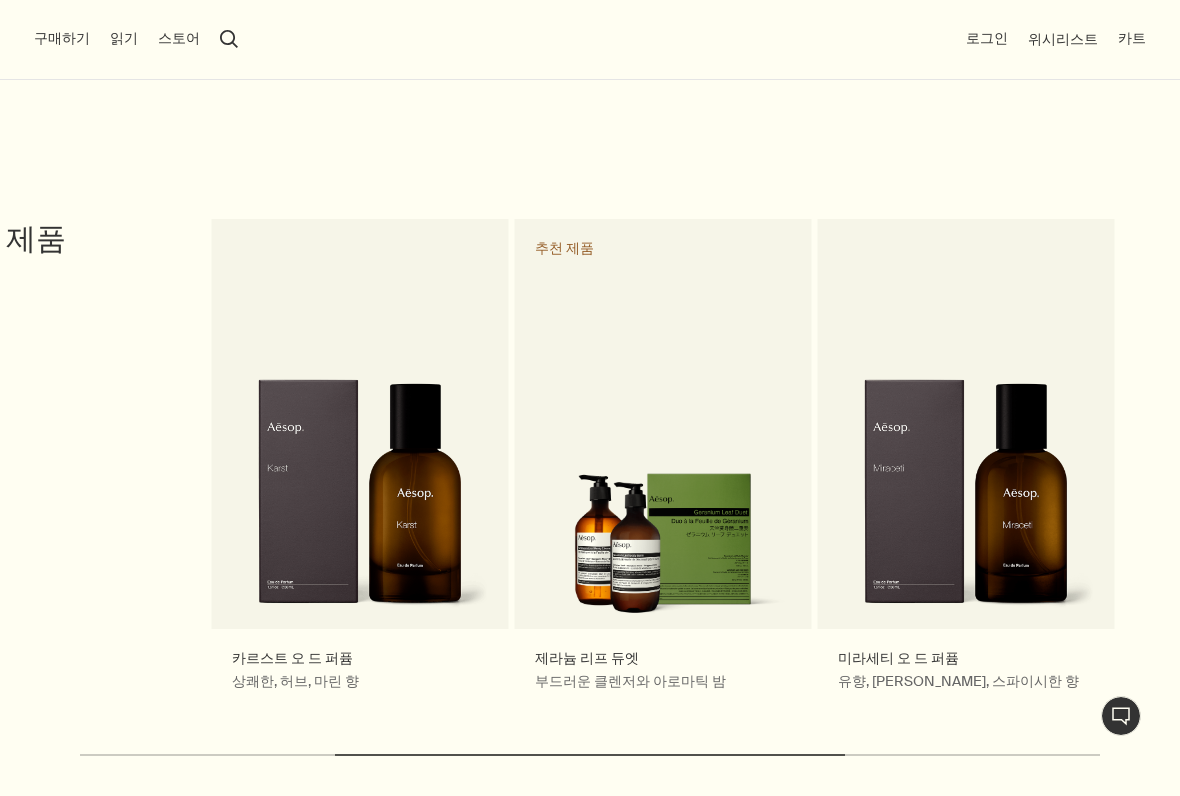 click on "미라세티 오 드 퍼퓸  유향, [PERSON_NAME], 스파이시한 향" at bounding box center (966, 474) 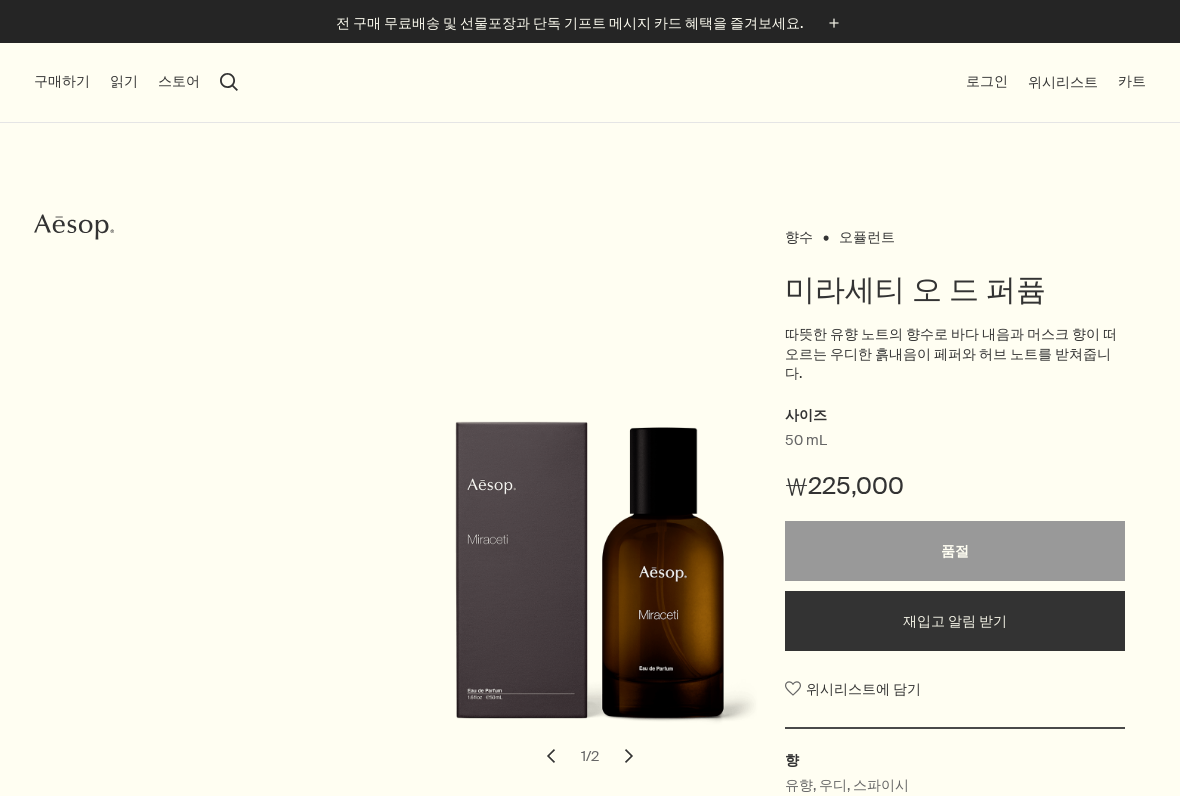 scroll, scrollTop: 0, scrollLeft: 0, axis: both 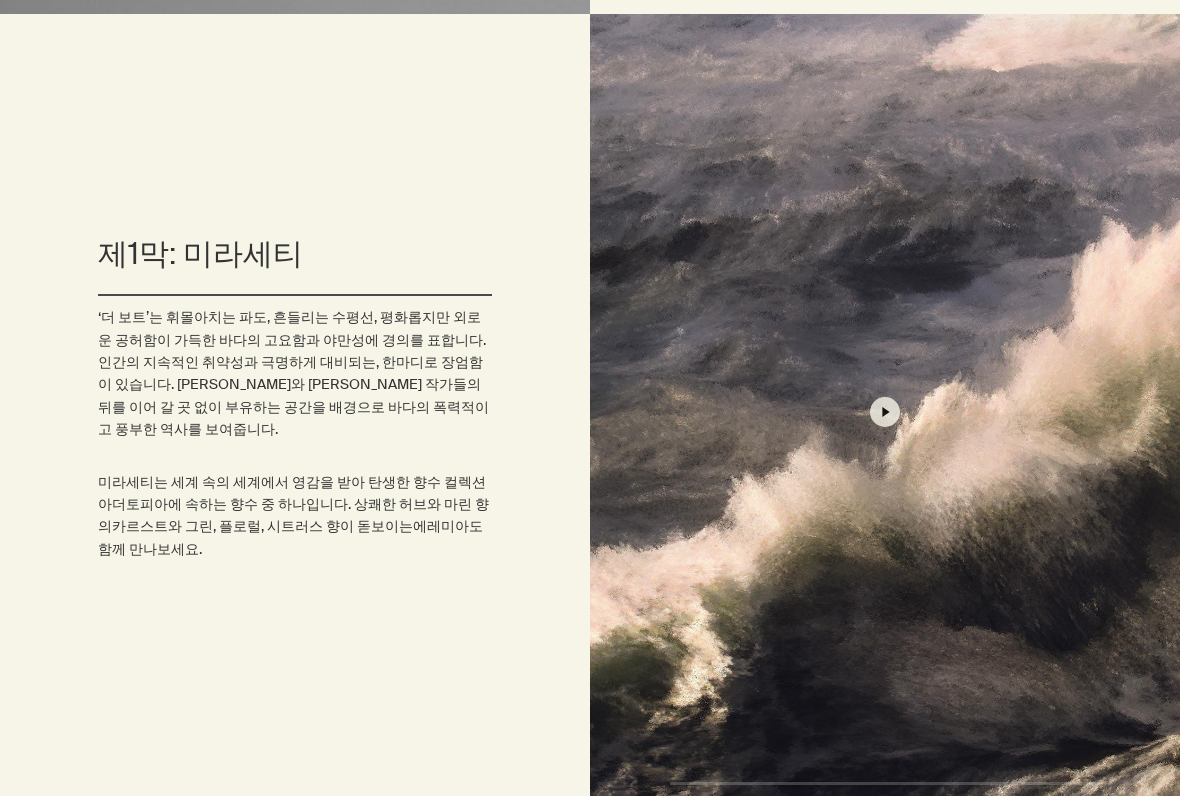 click at bounding box center (885, 412) 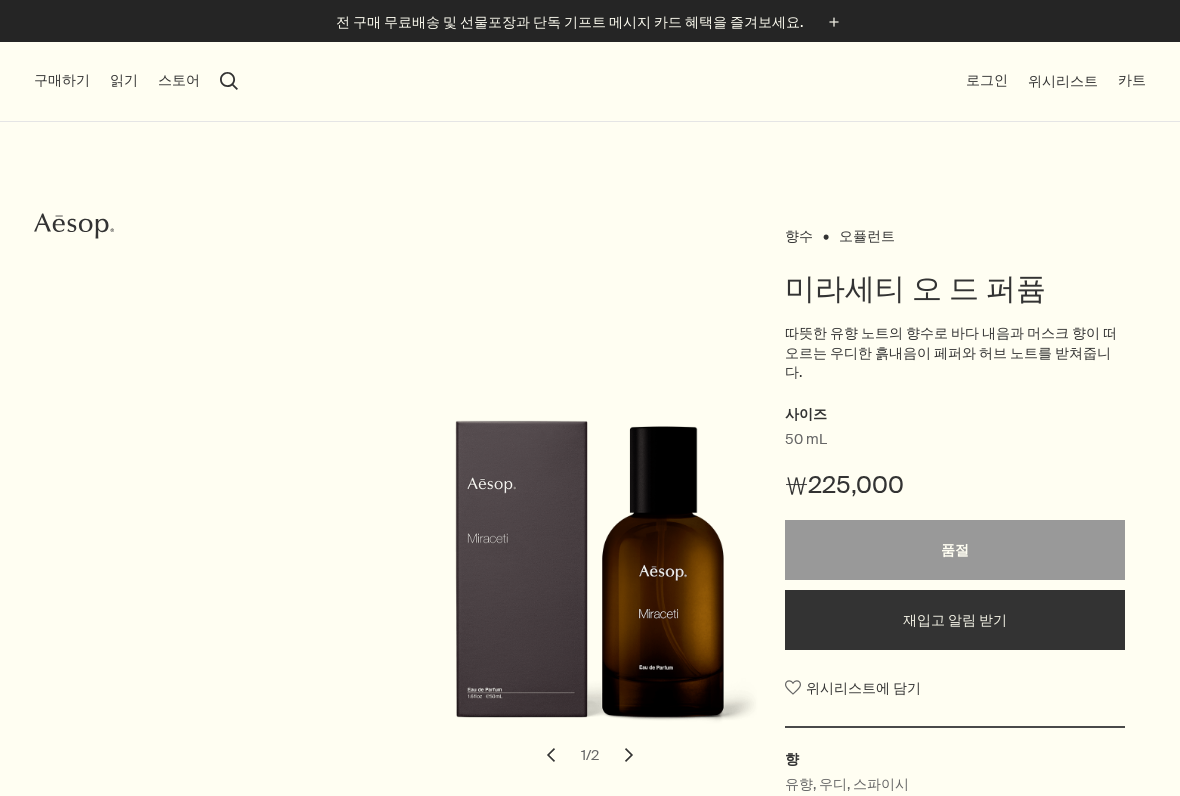 scroll, scrollTop: 0, scrollLeft: 0, axis: both 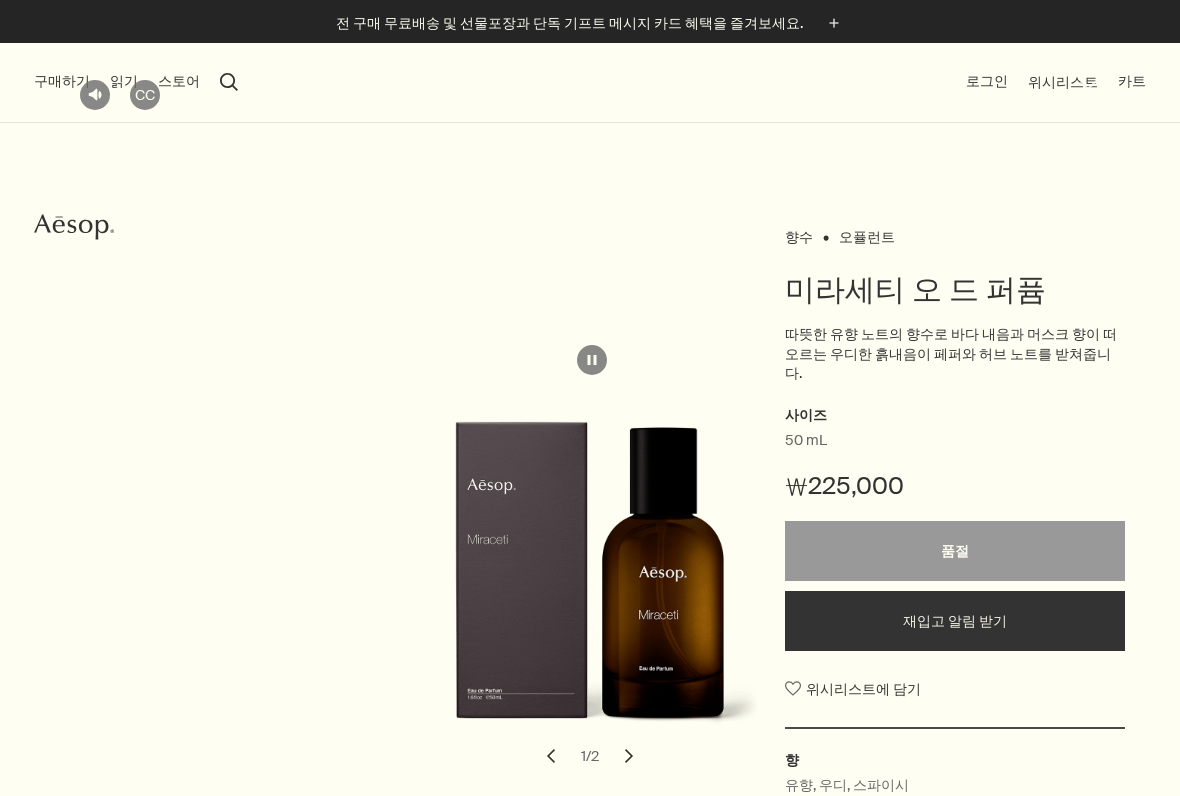 click on "pause" at bounding box center [592, 360] 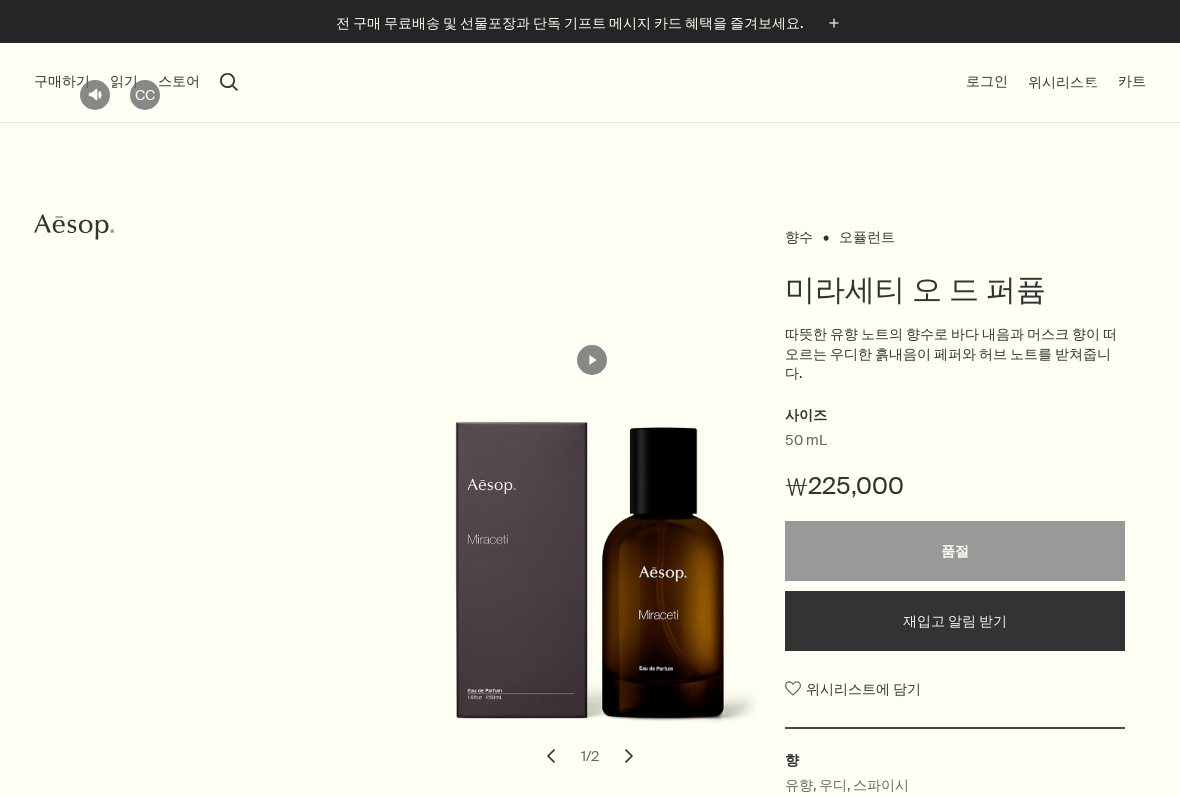 click on "play" at bounding box center [592, 360] 